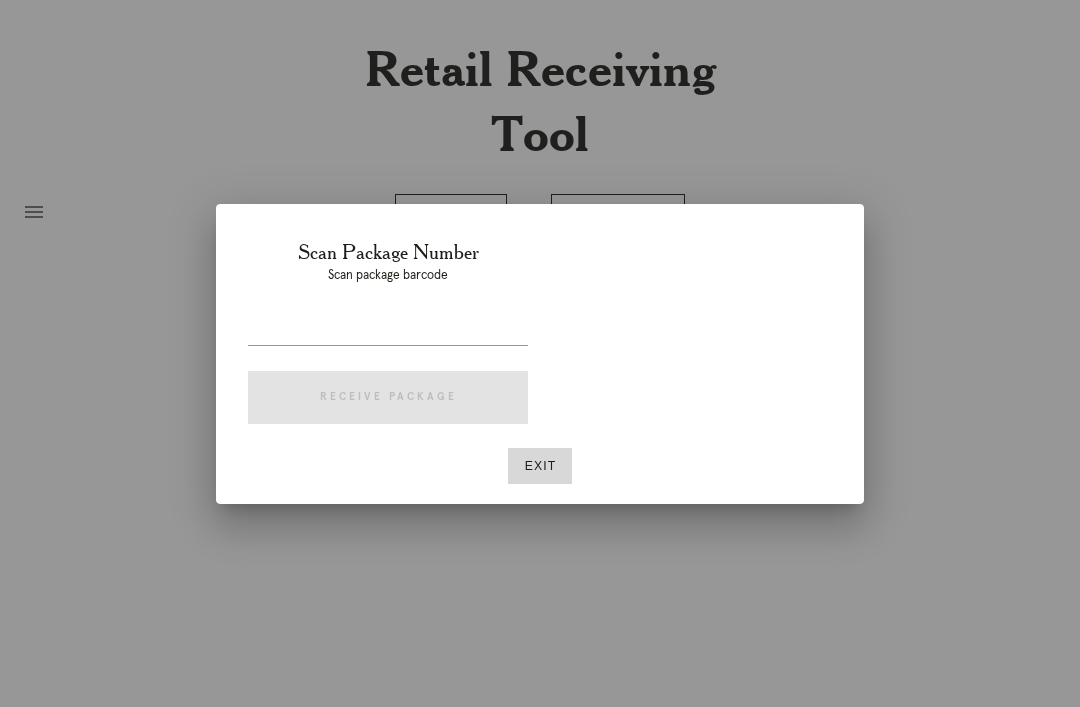 scroll, scrollTop: 64, scrollLeft: 0, axis: vertical 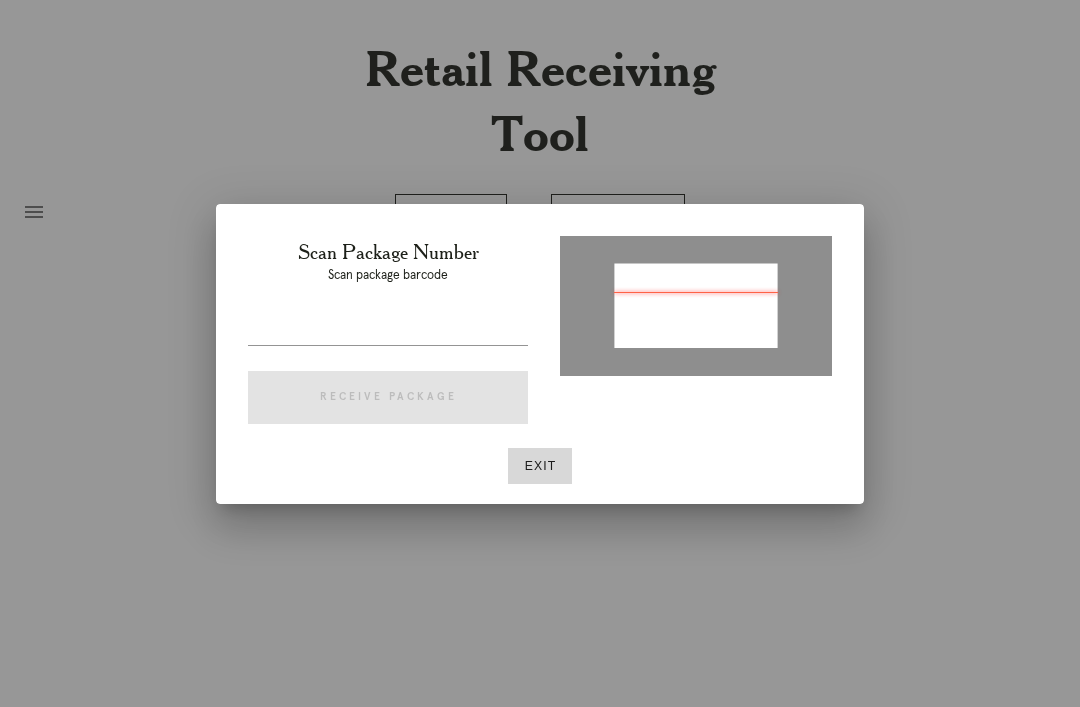click on "Exit" at bounding box center (540, 466) 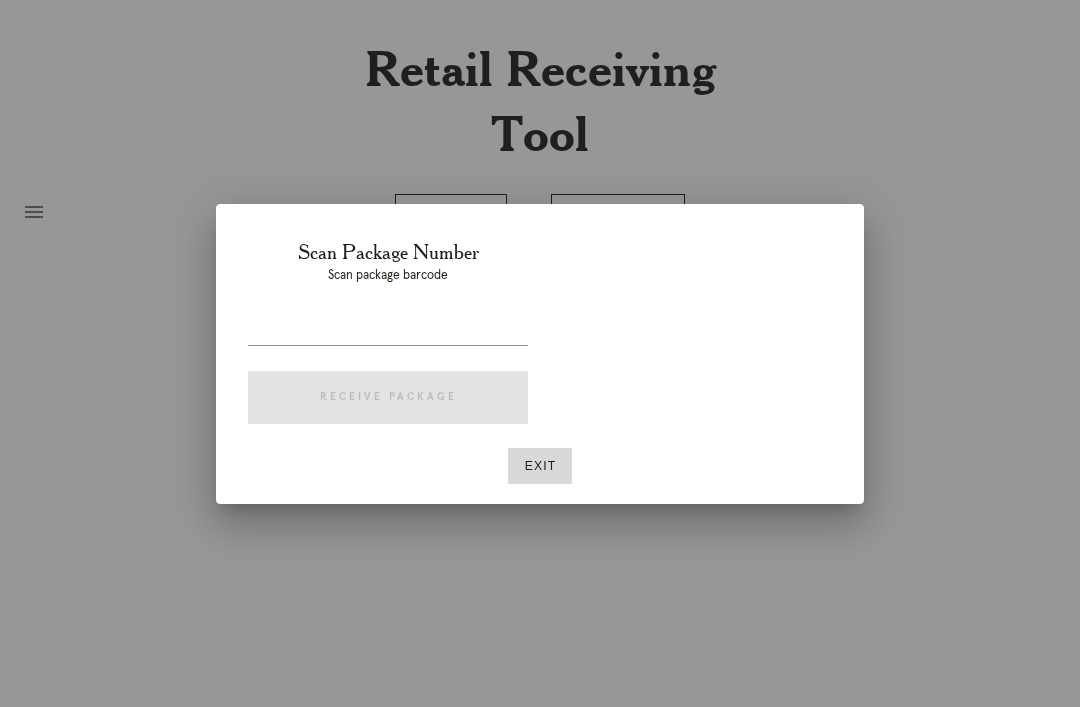 scroll, scrollTop: 64, scrollLeft: 0, axis: vertical 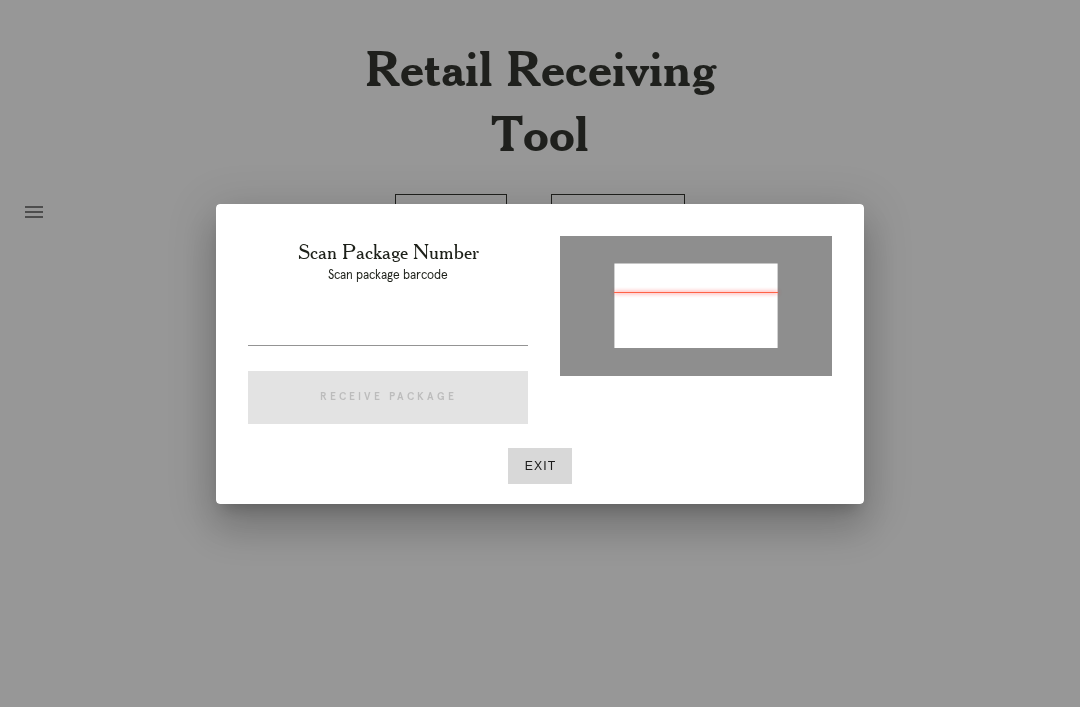 click on "Exit" at bounding box center [540, 466] 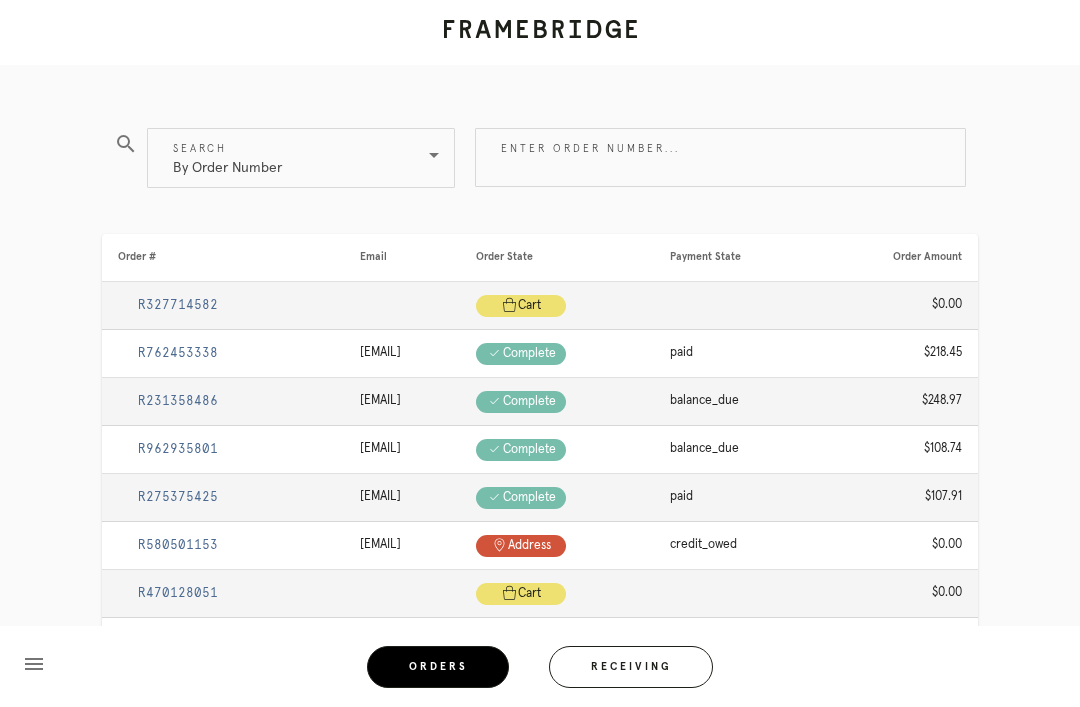 click at bounding box center (434, 155) 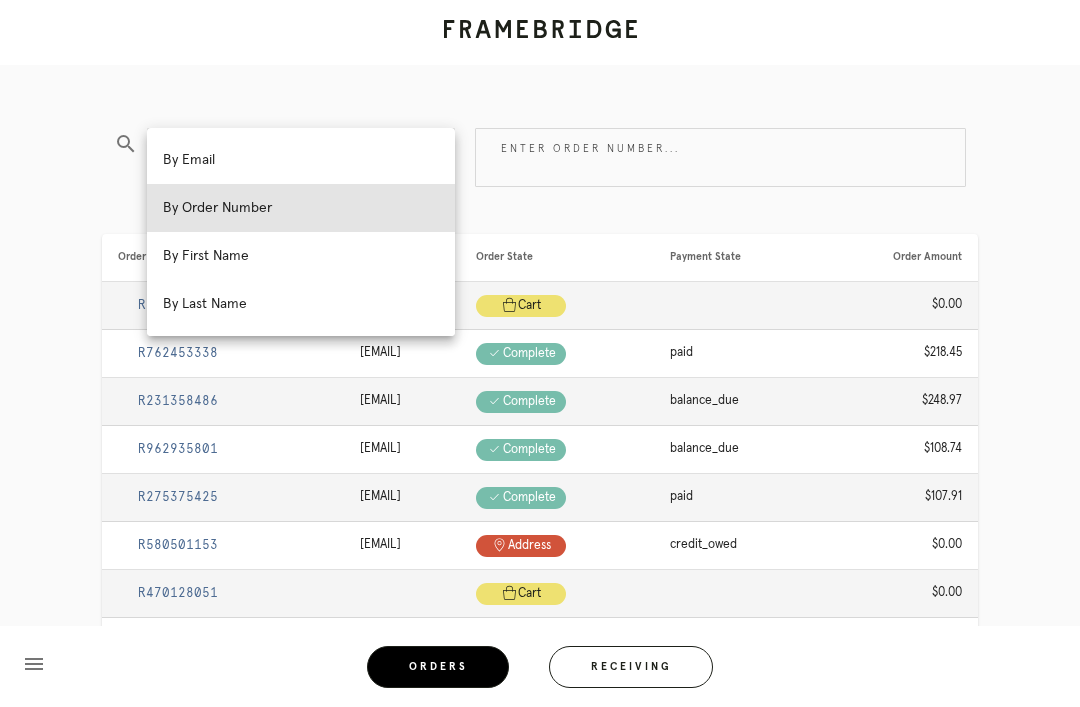 click on "Enter order number..." at bounding box center [720, 157] 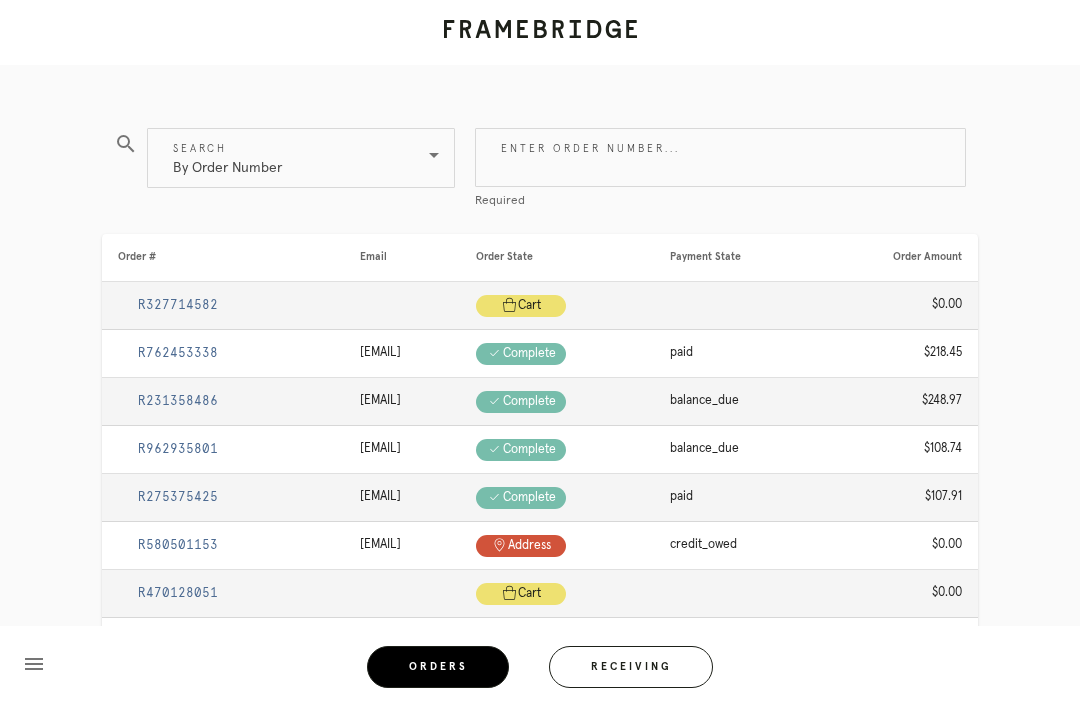 click on "Enter order number..." at bounding box center [720, 157] 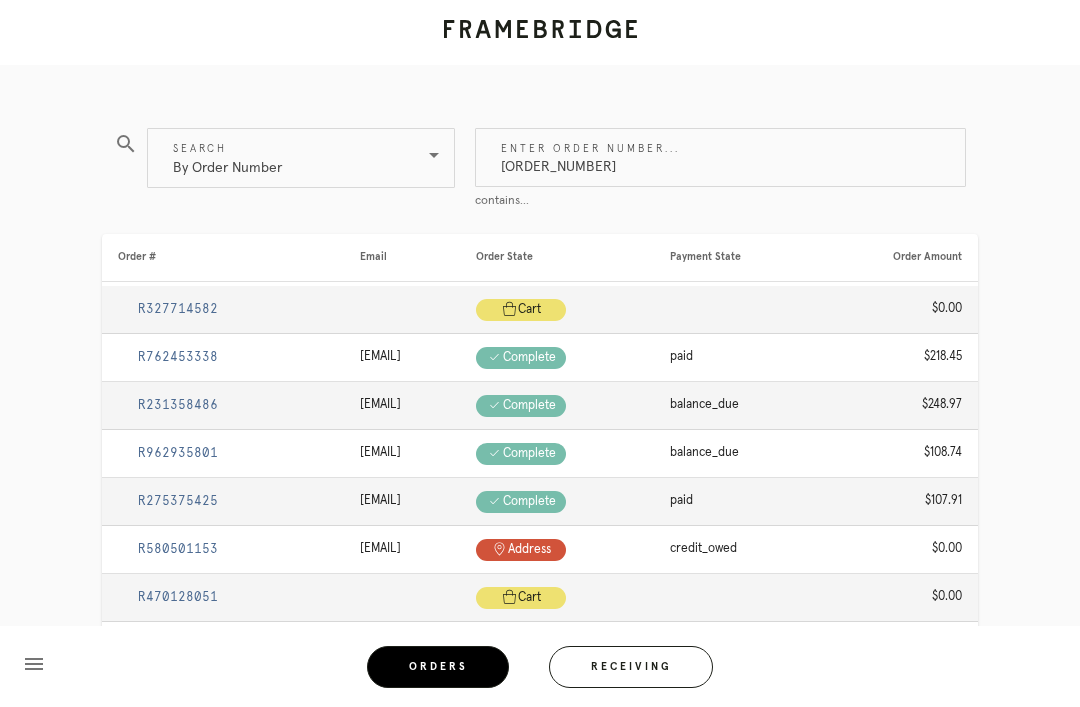type on "[ORDER_NUMBER]" 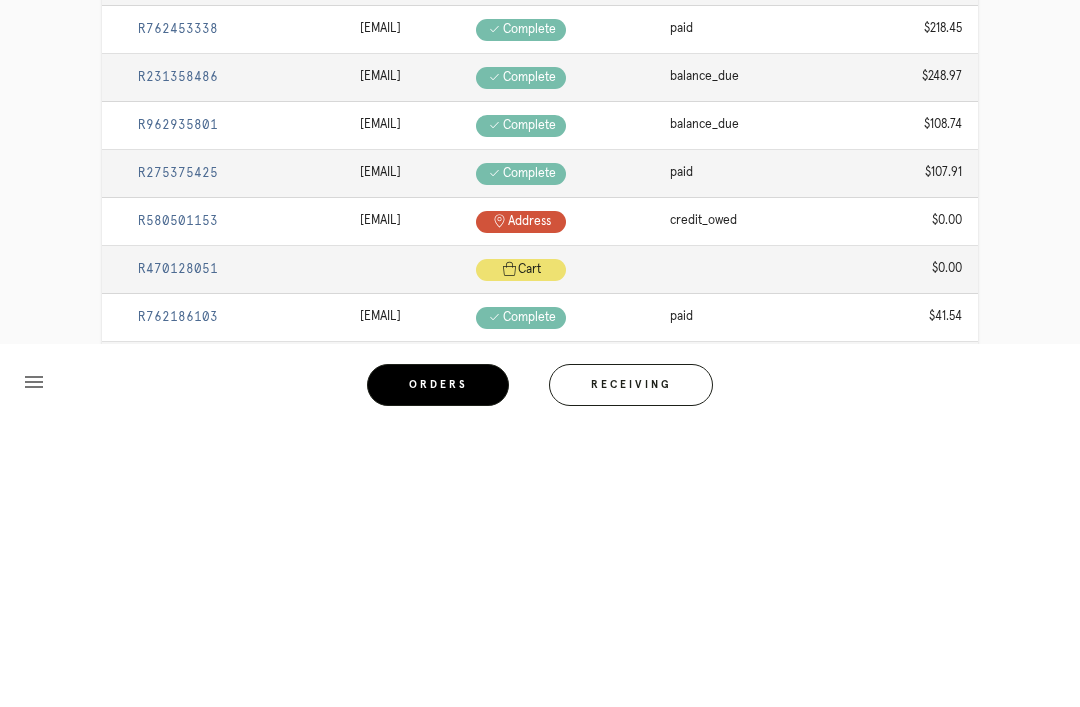 scroll, scrollTop: 280, scrollLeft: 0, axis: vertical 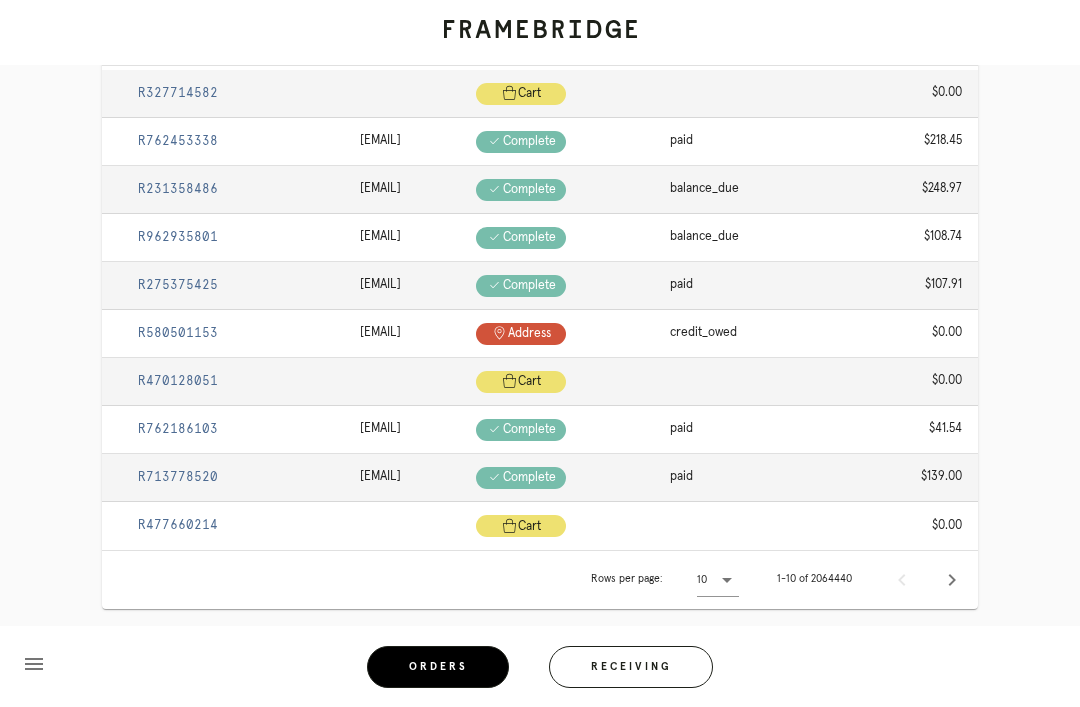 click on "Order Lookup
search Search By Order Number   Enter order number... R563102706   Order # Email Order State Payment State Order Amount
R327714582
Cart
.a {
fill: #1d2019;
}
cart
$0.00
R762453338
ginahibshman@gmail.com
Check
.a {
fill: #1d2019;
}
complete
paid
$218.45
R231358486
bryant.elizabethc@gmail.com
Check
.a {
fill: #1d2019;
}
complete
balance_due
$248.97
R962935801
bud.bernhard@gmail.com
Check
.a {
fill: #1d2019;
}
complete
balance_due
$108.74
R275375425
brendangl@gmail.com
Check
.a {
fill: #1d2019;
}
complete
paid
$107.91
R580501153" at bounding box center [540, 245] 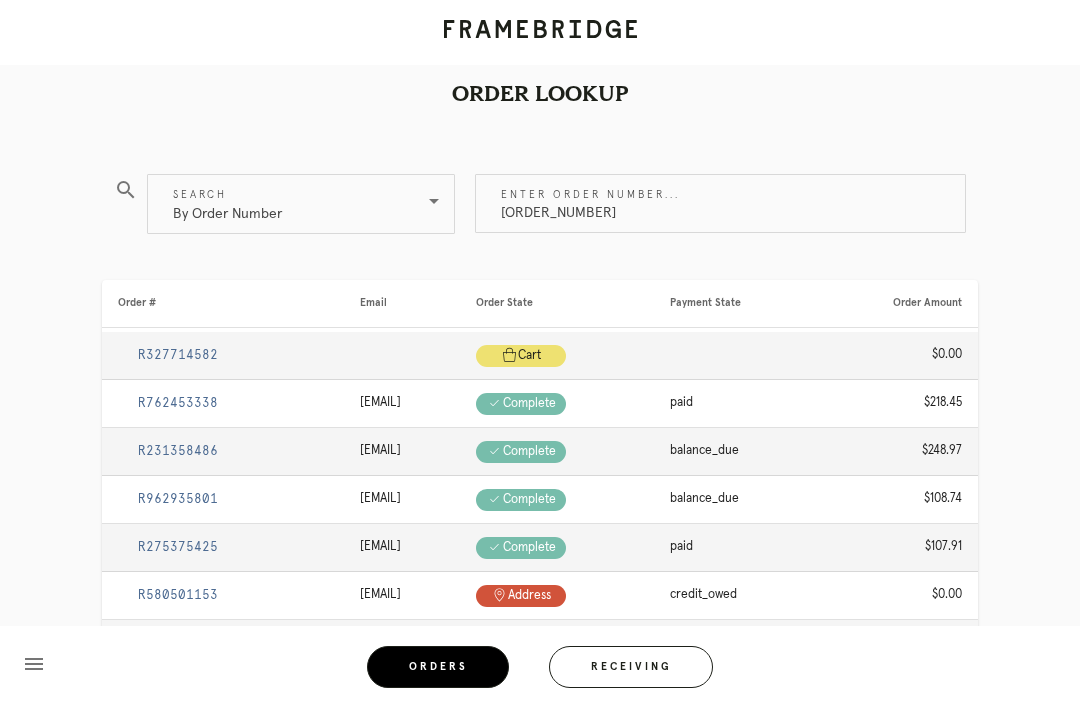 scroll, scrollTop: 0, scrollLeft: 0, axis: both 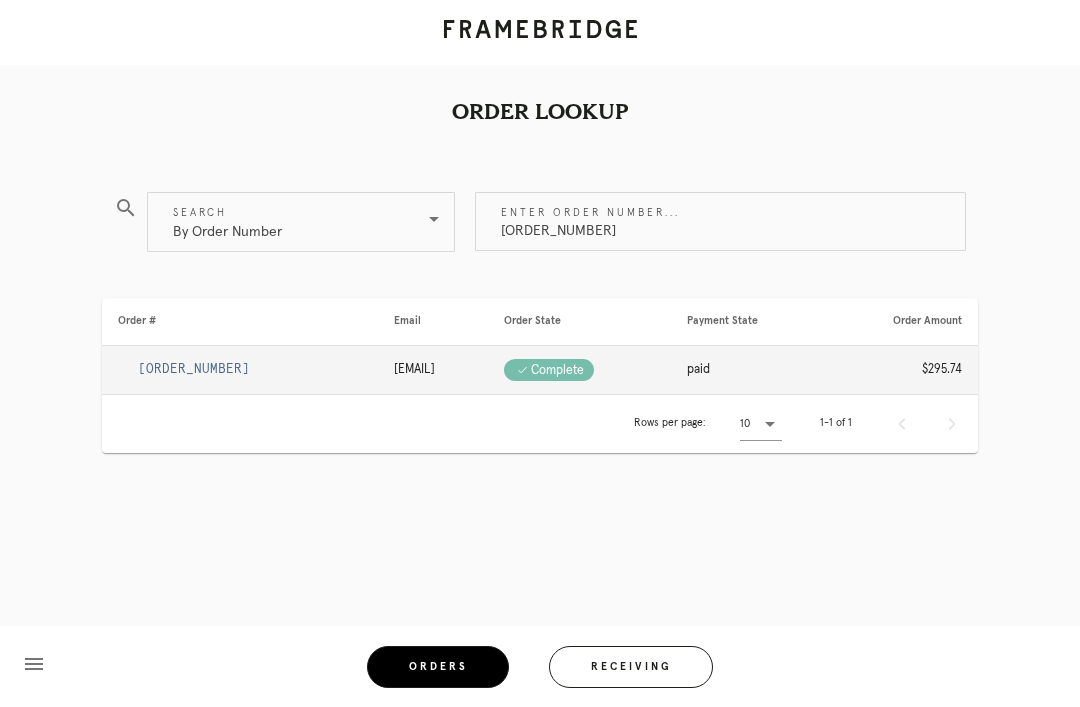 click on "R563102706" at bounding box center [194, 369] 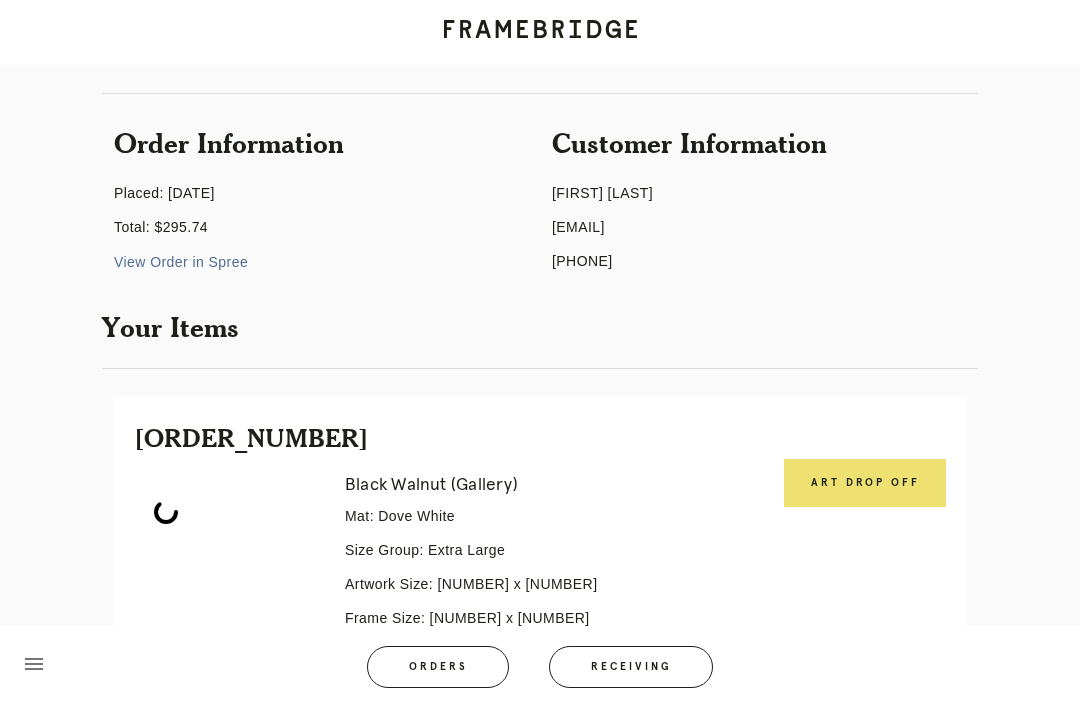 scroll, scrollTop: 243, scrollLeft: 0, axis: vertical 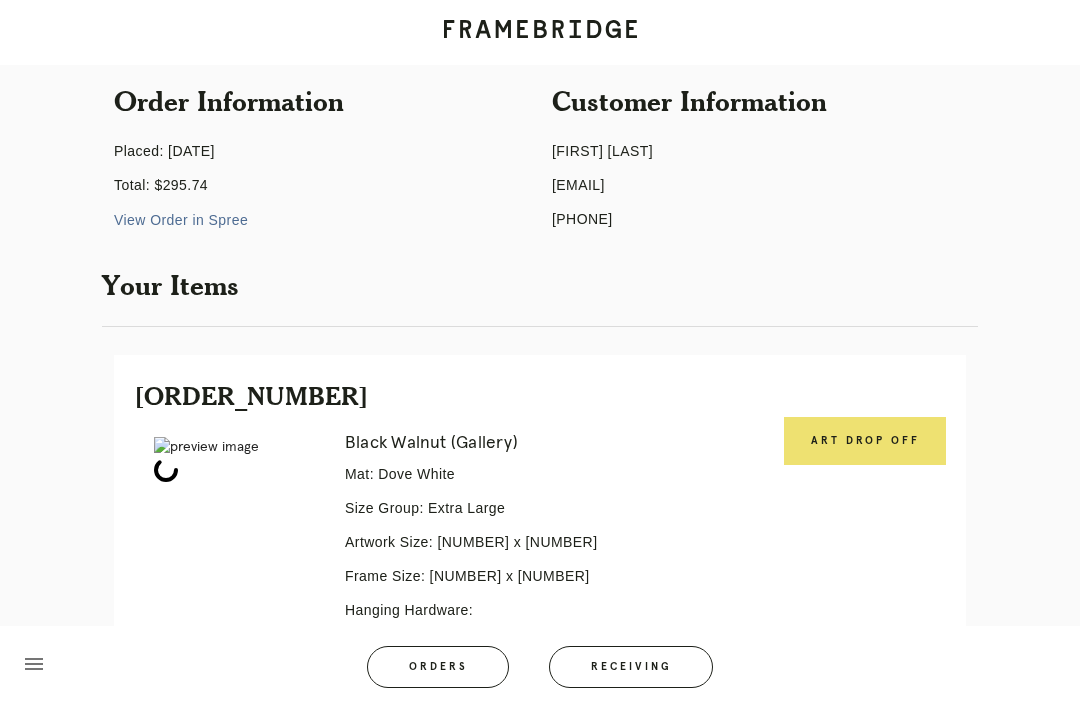 click on "Art drop off" at bounding box center [865, 441] 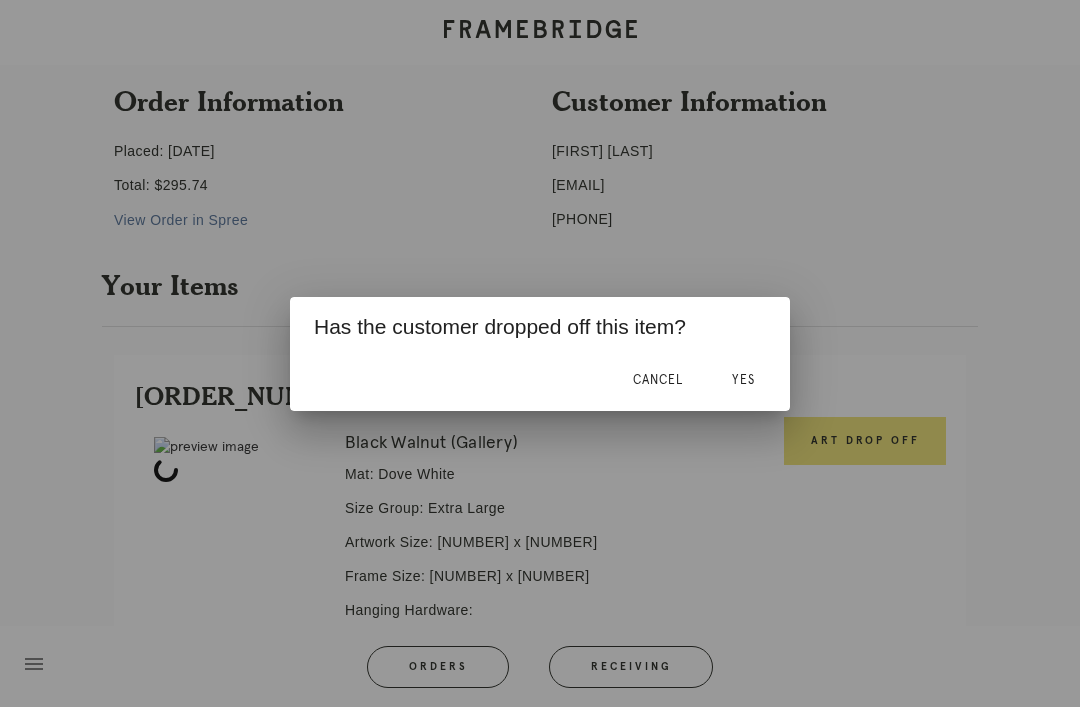 click on "Yes" at bounding box center [743, 381] 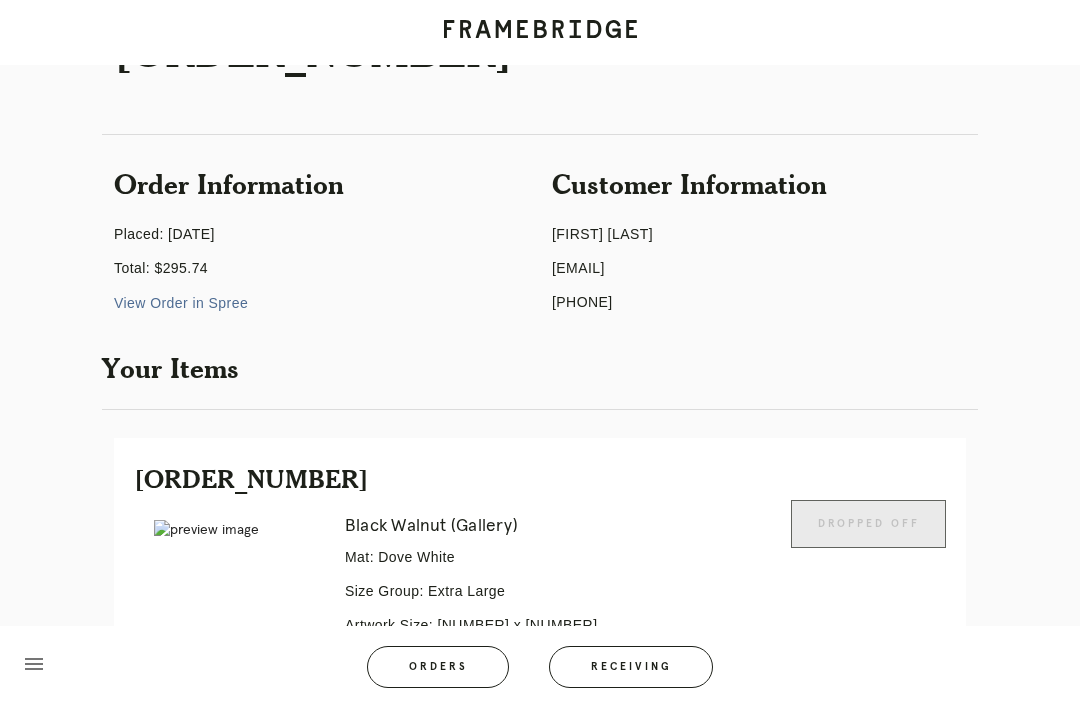 scroll, scrollTop: 0, scrollLeft: 0, axis: both 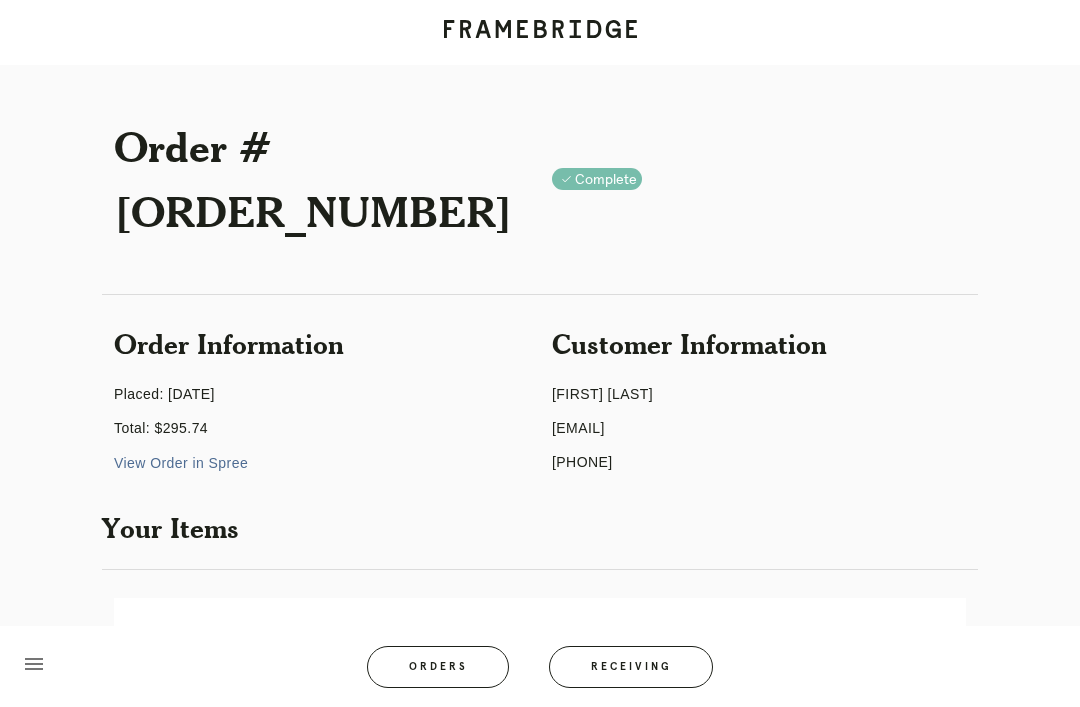 click on "Orders" at bounding box center (438, 667) 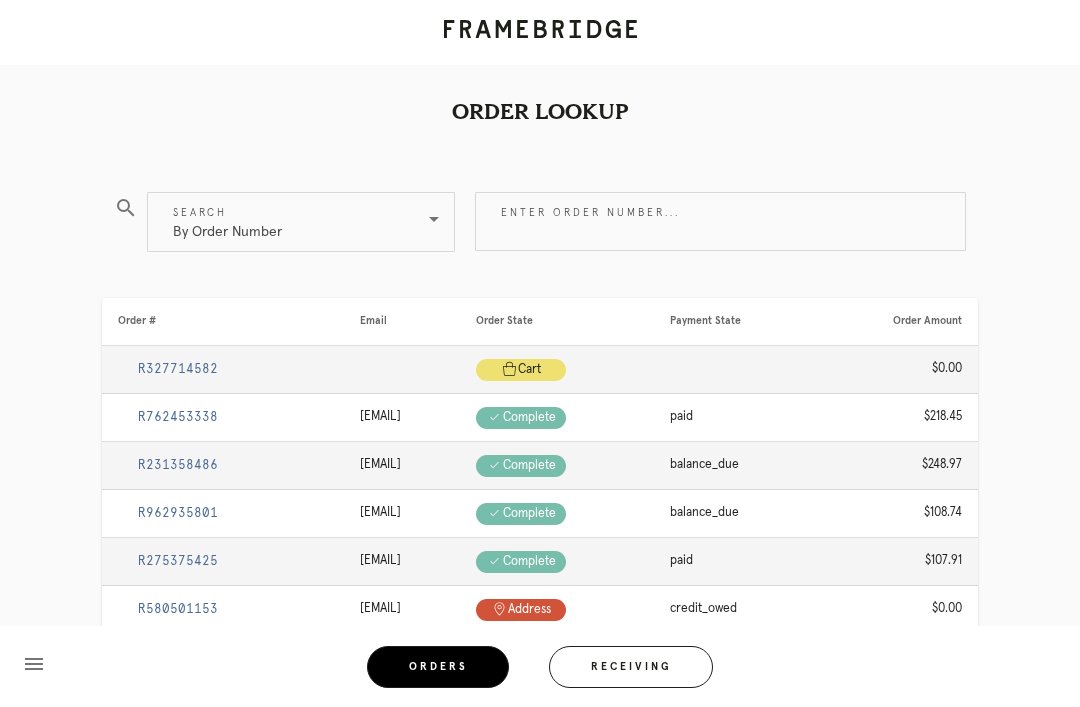 click on "Enter order number..." at bounding box center [720, 221] 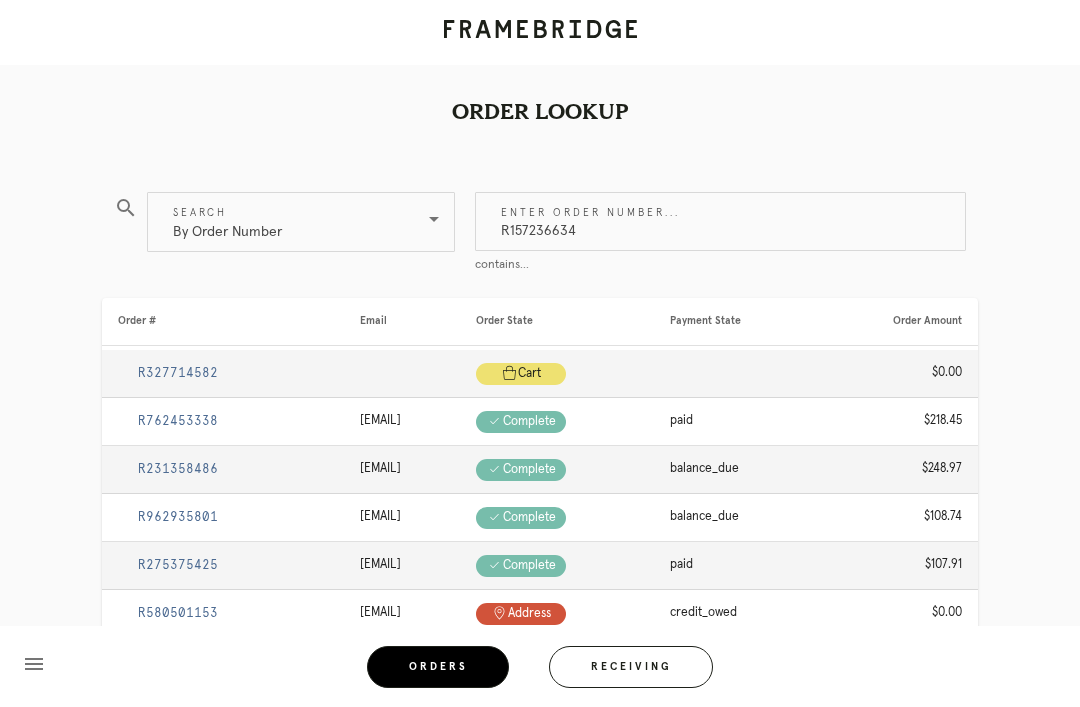 type on "R157236634" 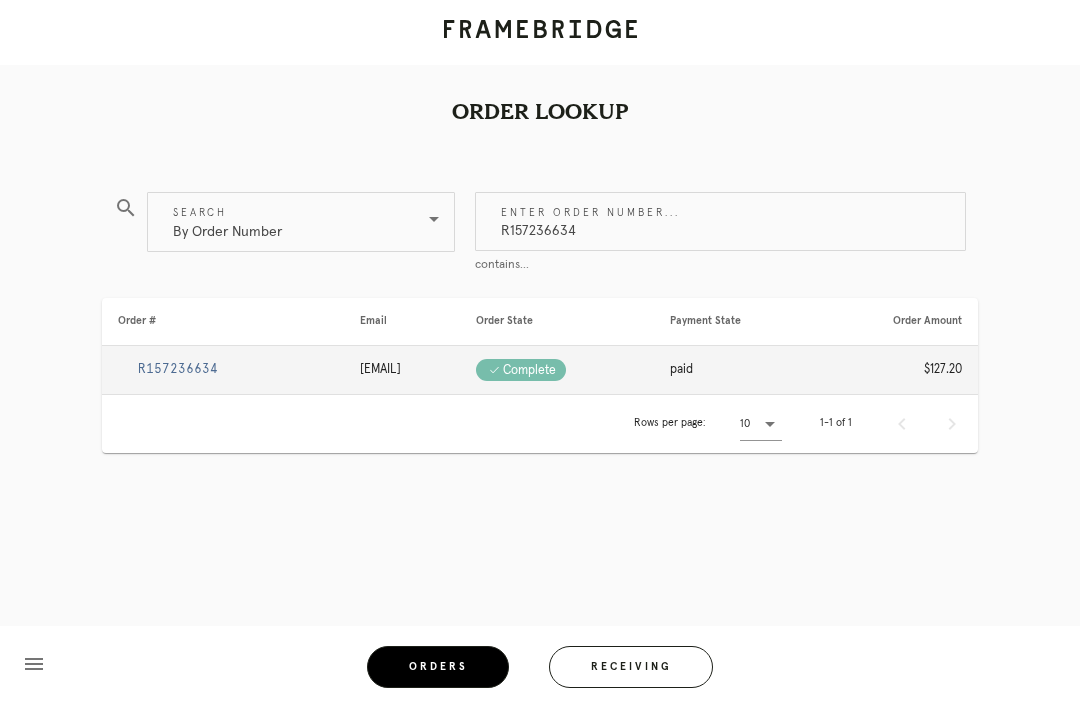 click on "R157236634" at bounding box center [178, 369] 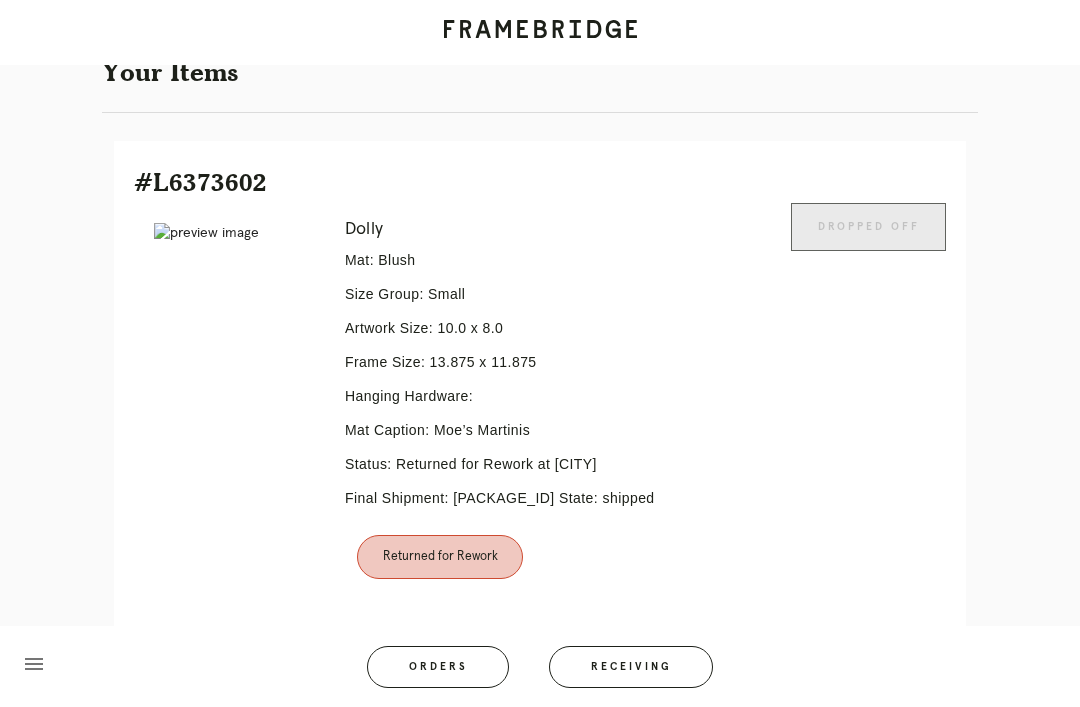 scroll, scrollTop: 467, scrollLeft: 0, axis: vertical 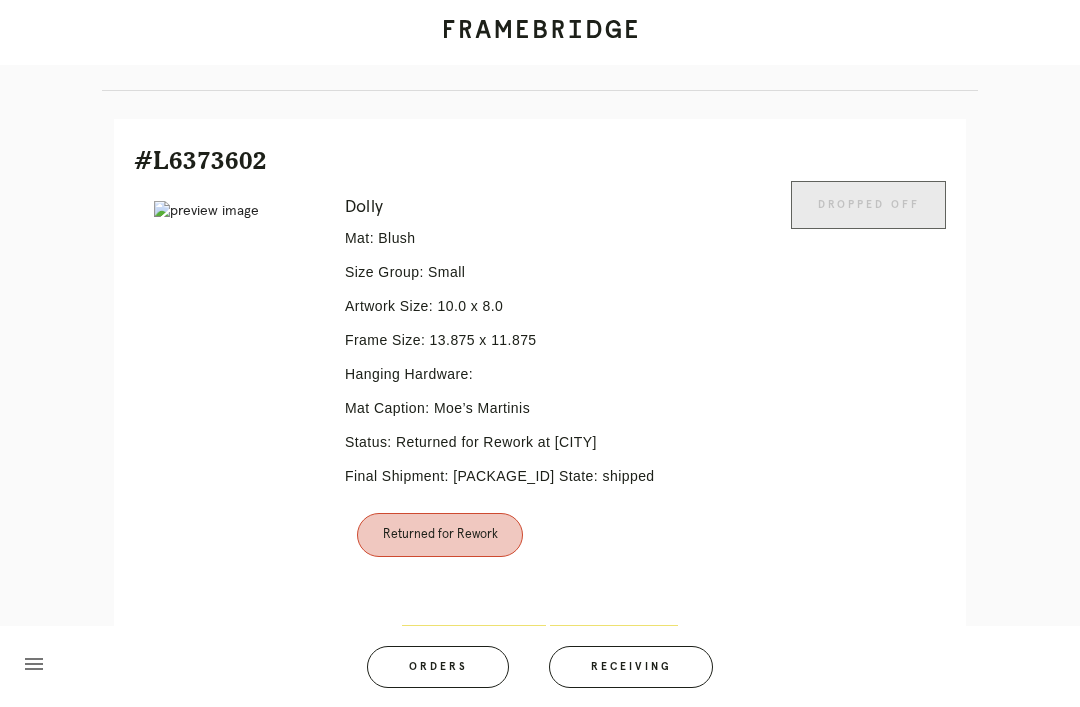 click on "Orders" at bounding box center (438, 667) 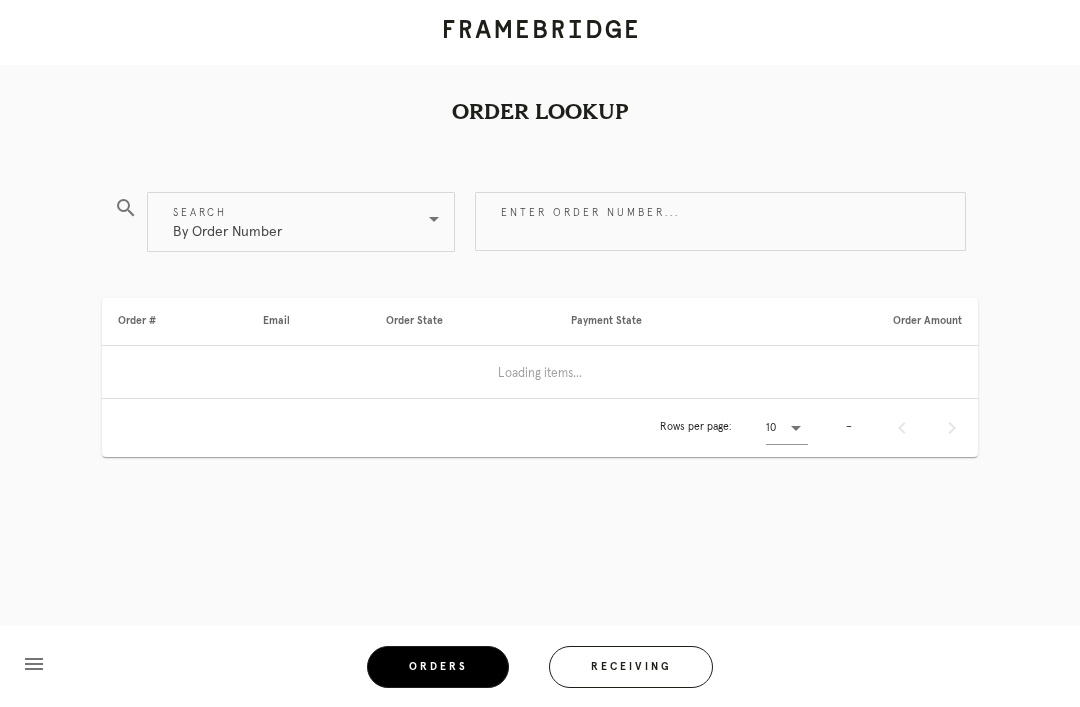 scroll, scrollTop: 64, scrollLeft: 0, axis: vertical 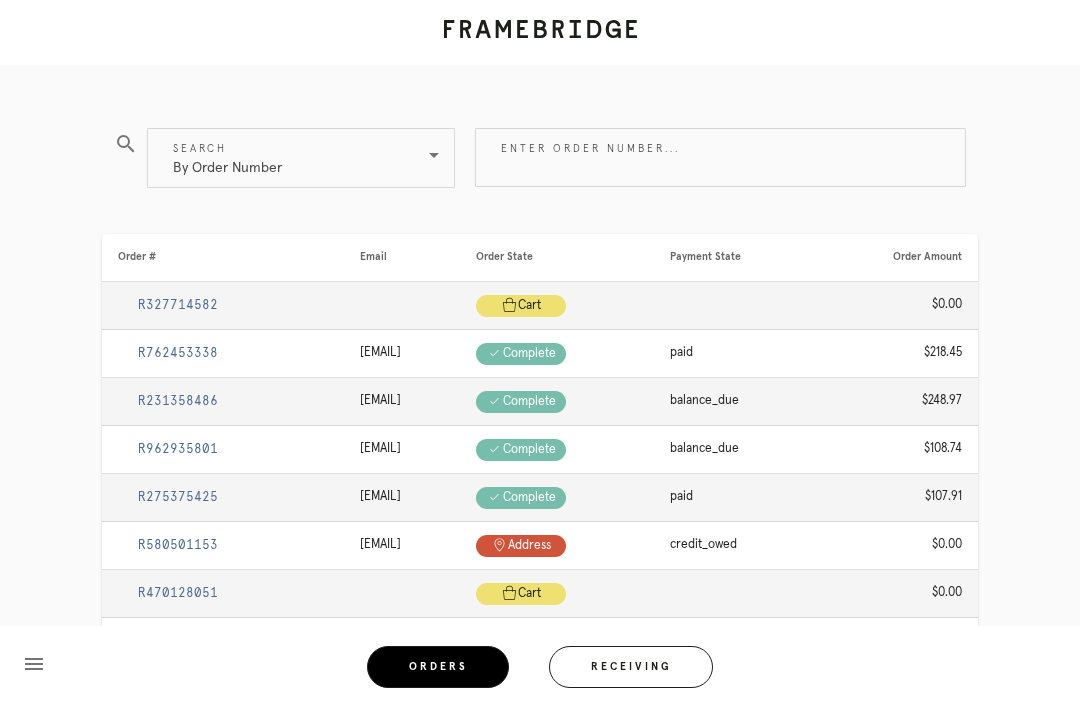 click on "Receiving" at bounding box center [631, 667] 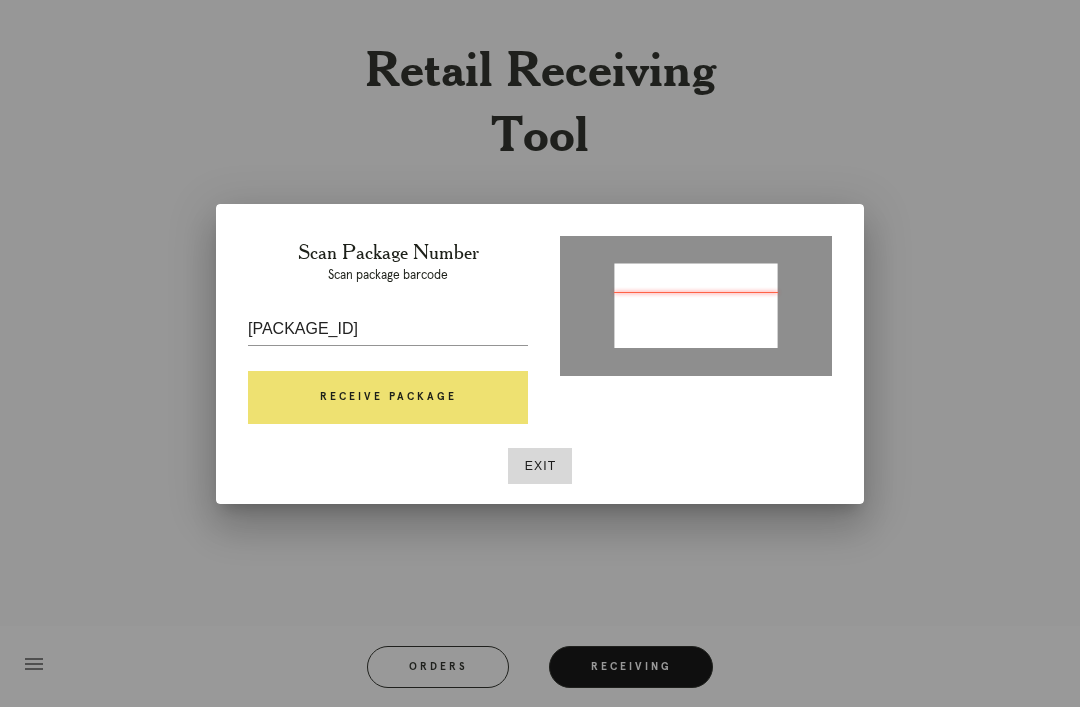 click on "Receive Package" at bounding box center (388, 398) 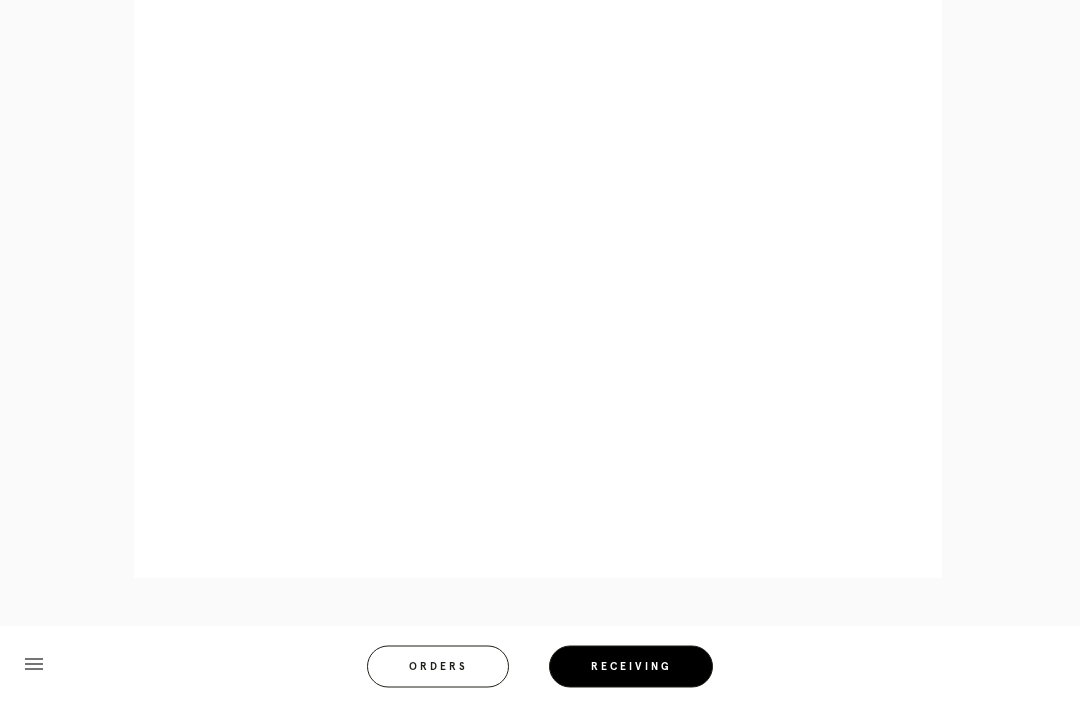 scroll, scrollTop: 858, scrollLeft: 0, axis: vertical 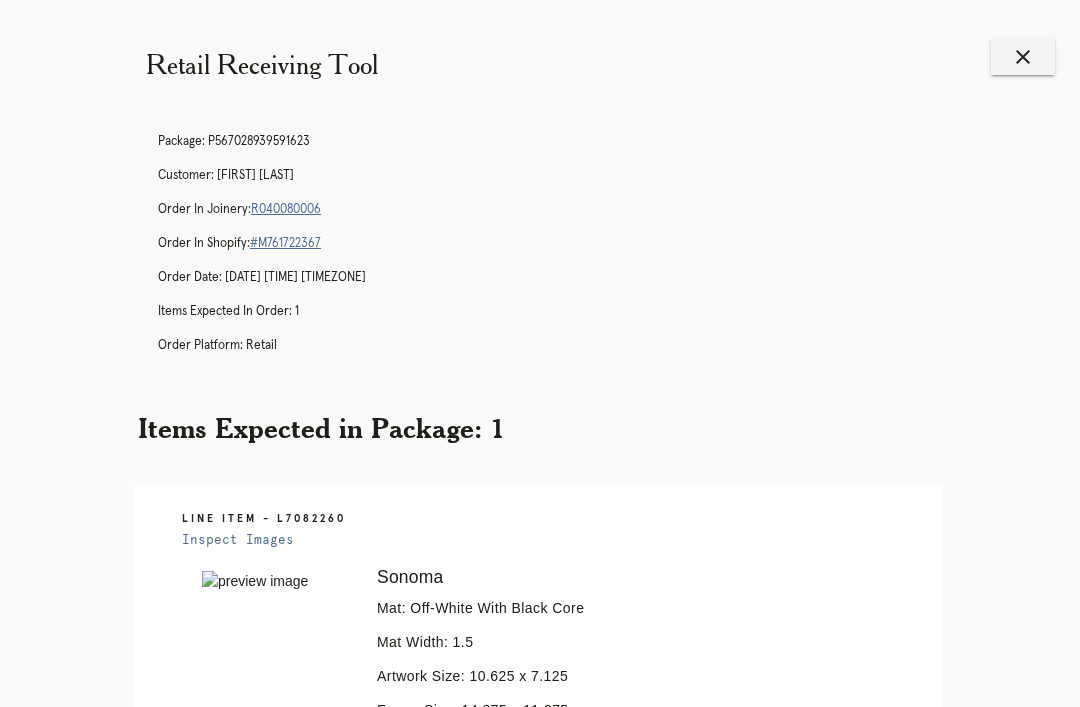 click on "menu
Orders
Receiving" at bounding box center (540, 1093) 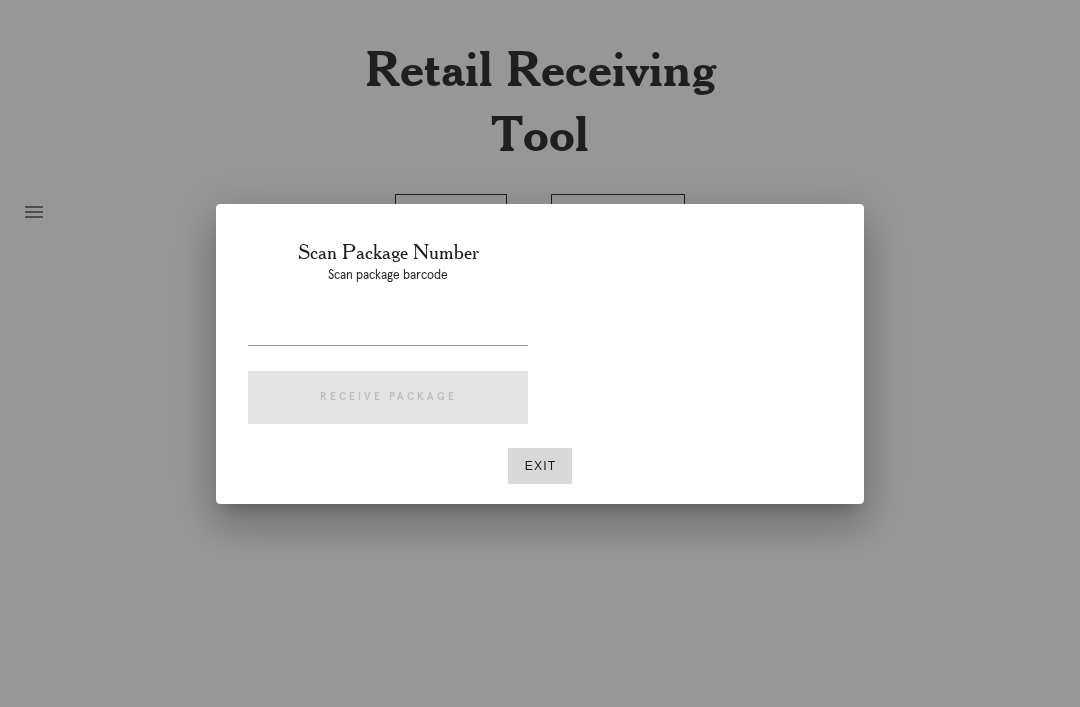 scroll, scrollTop: 0, scrollLeft: 0, axis: both 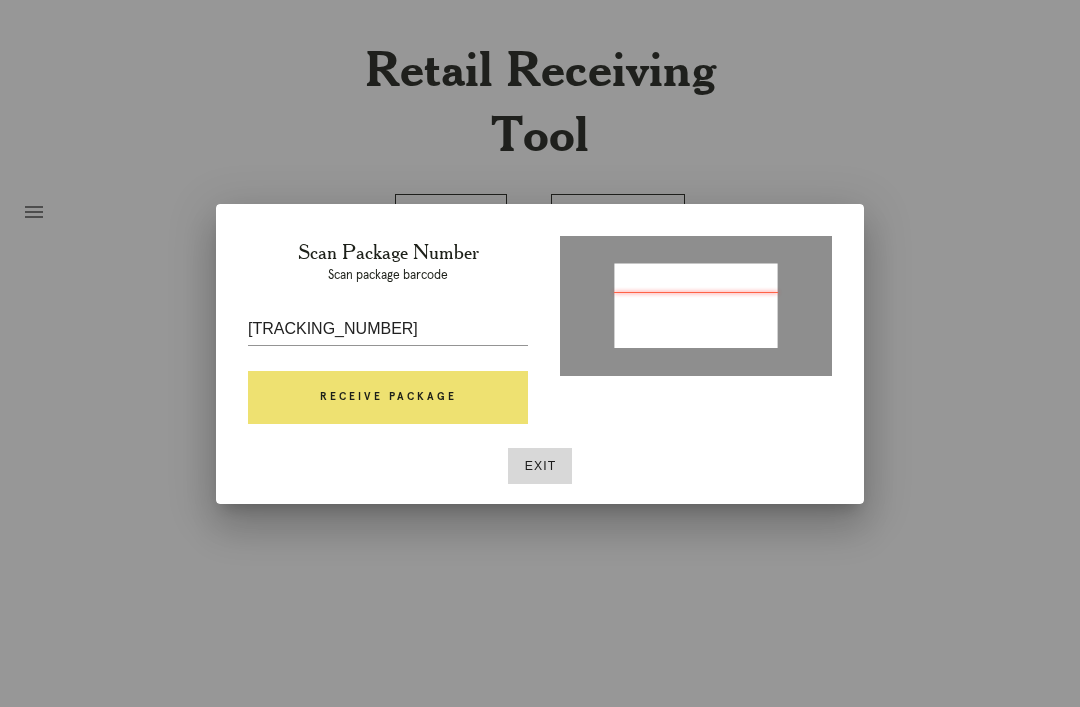 click on "Receive Package" at bounding box center (388, 398) 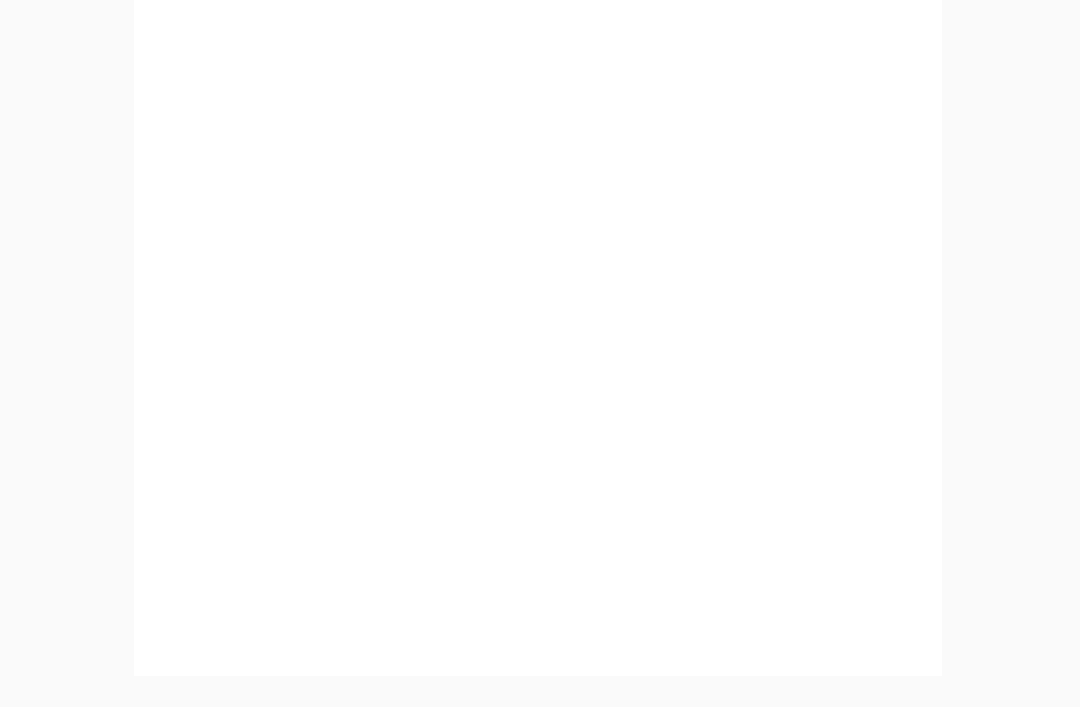 scroll, scrollTop: 944, scrollLeft: 0, axis: vertical 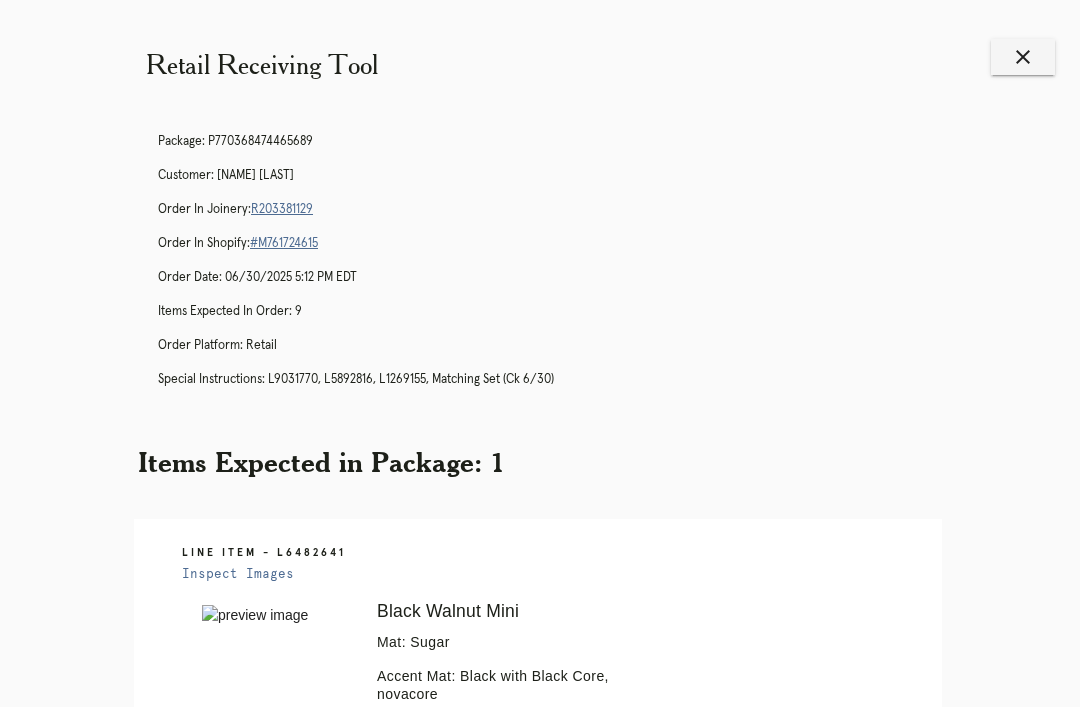 click on "Receiving" at bounding box center [618, 1179] 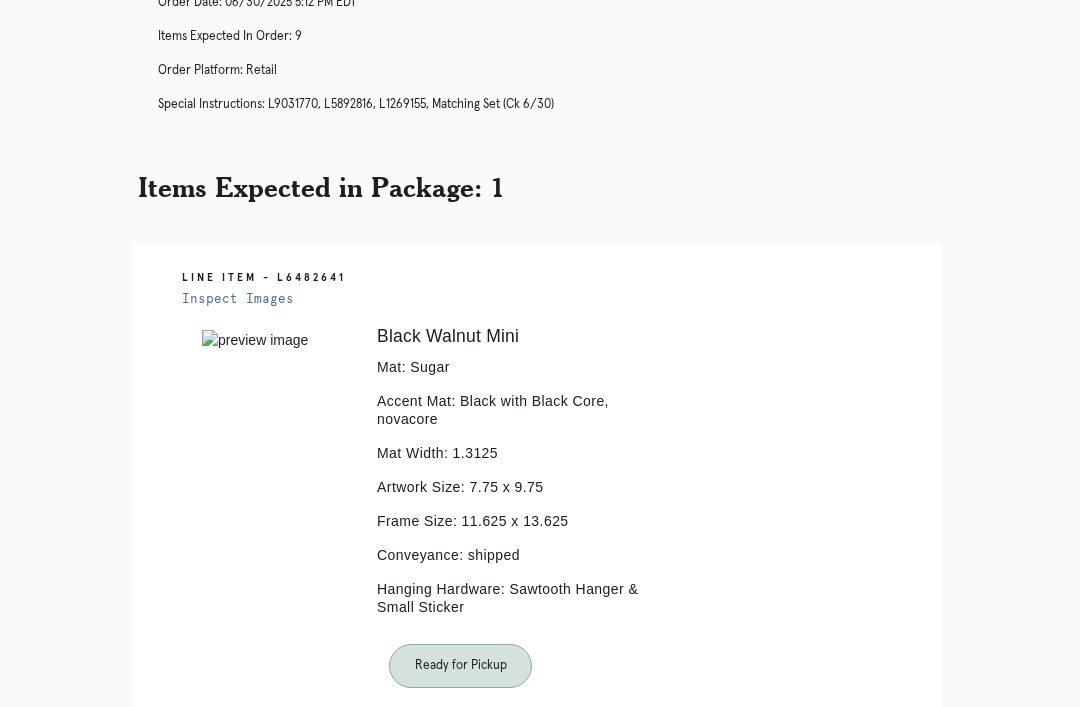 scroll, scrollTop: 289, scrollLeft: 0, axis: vertical 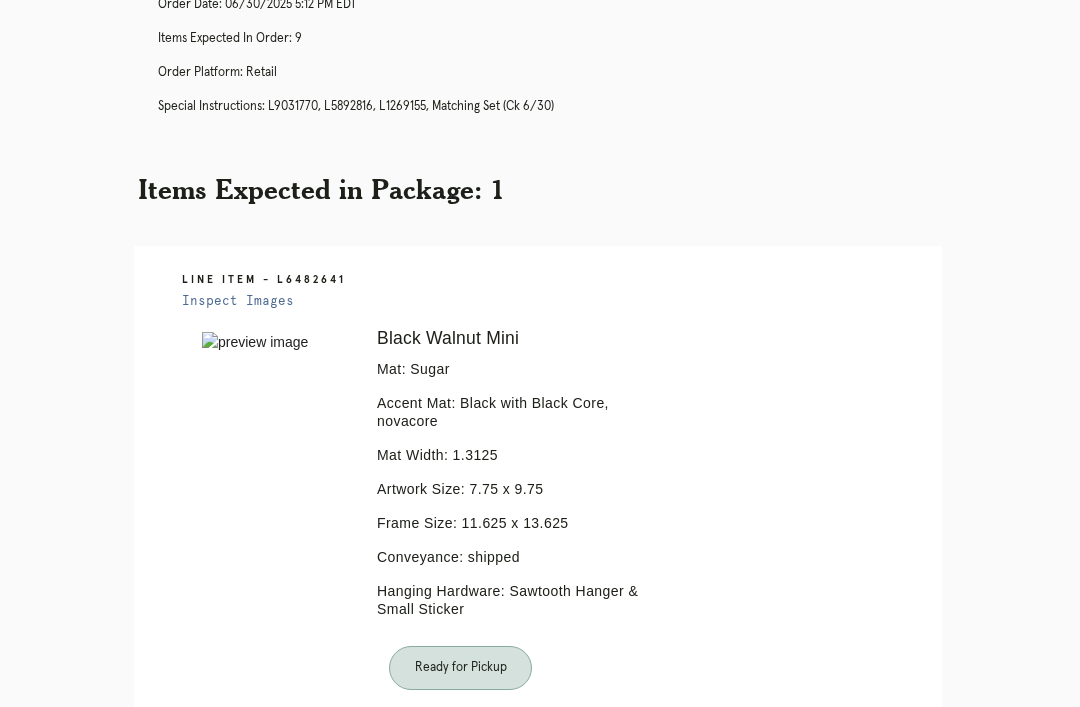 click on "Receiving" at bounding box center (618, 907) 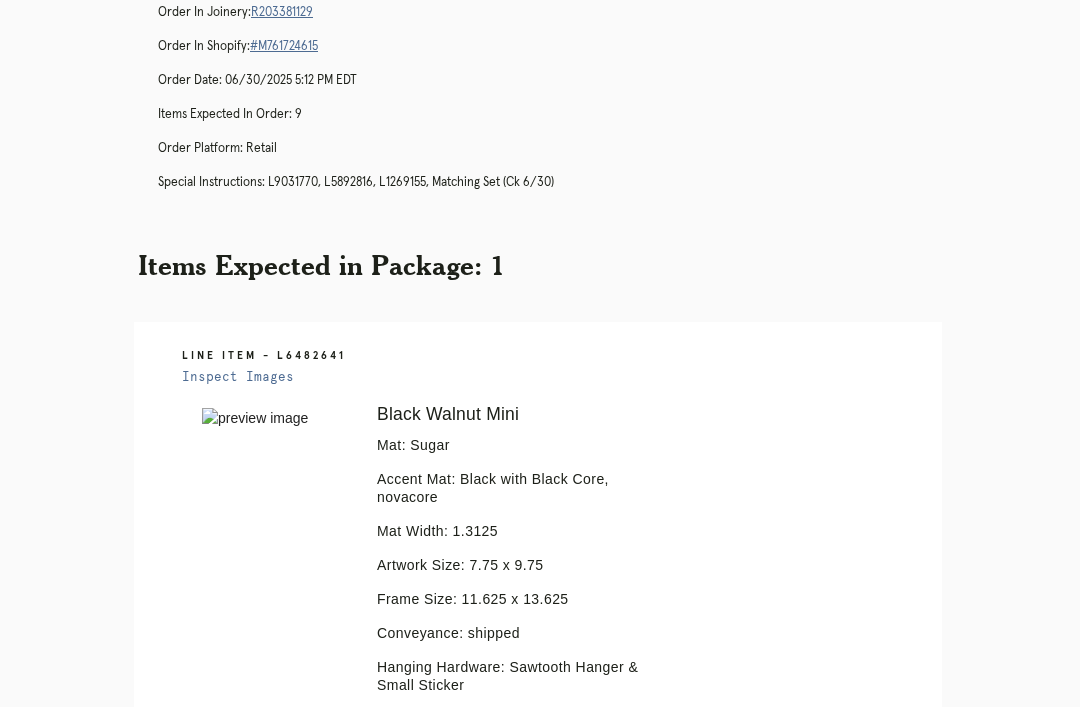scroll, scrollTop: 0, scrollLeft: 0, axis: both 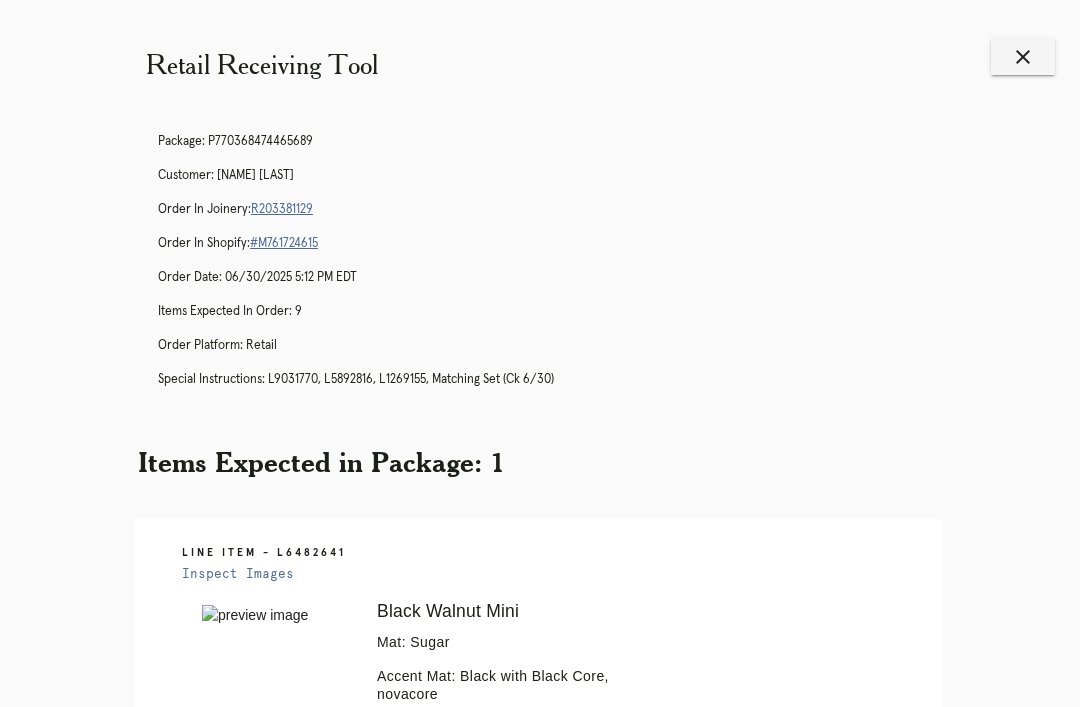 click on "Receiving" at bounding box center [618, 1179] 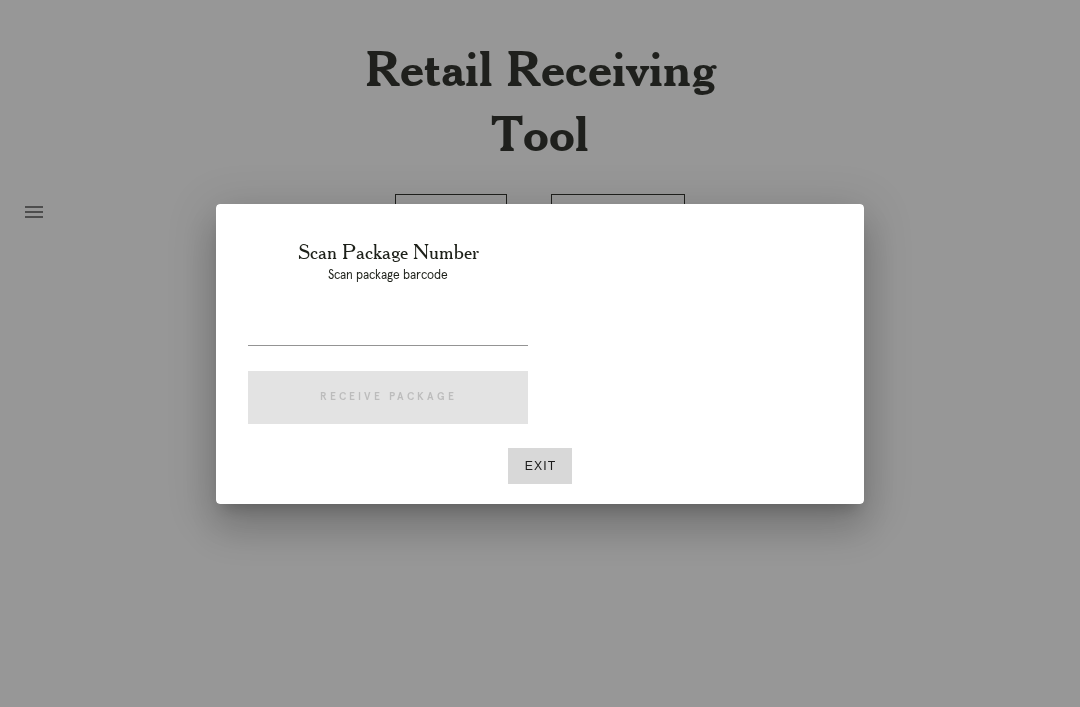 scroll, scrollTop: 0, scrollLeft: 0, axis: both 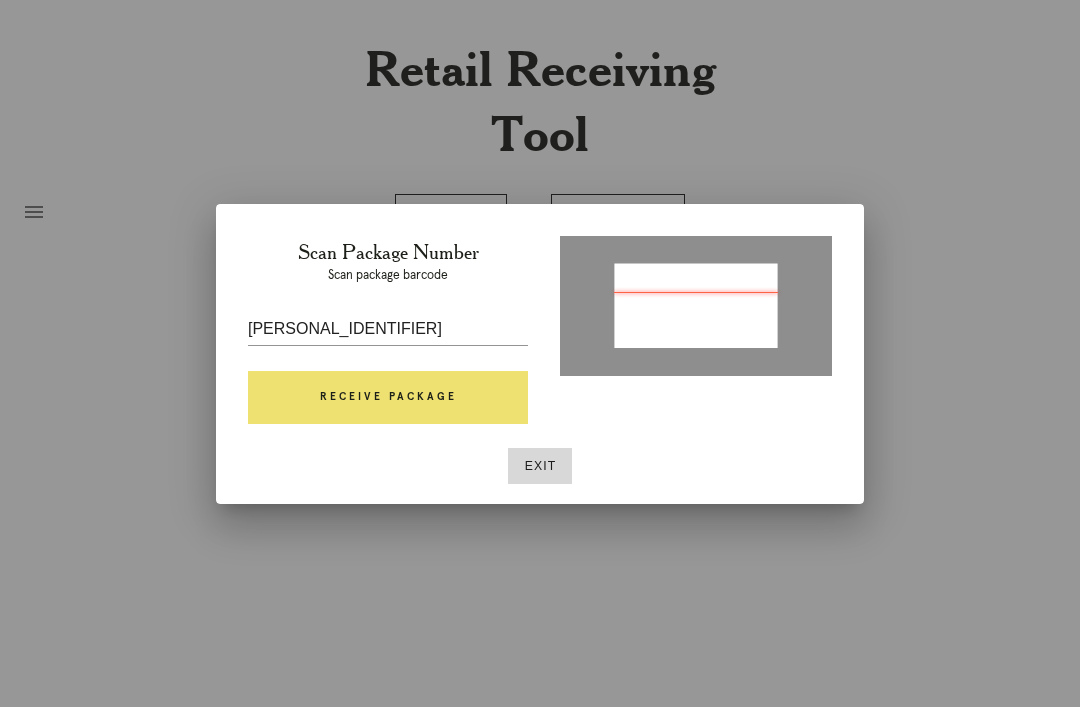 click on "Receive Package" at bounding box center [388, 398] 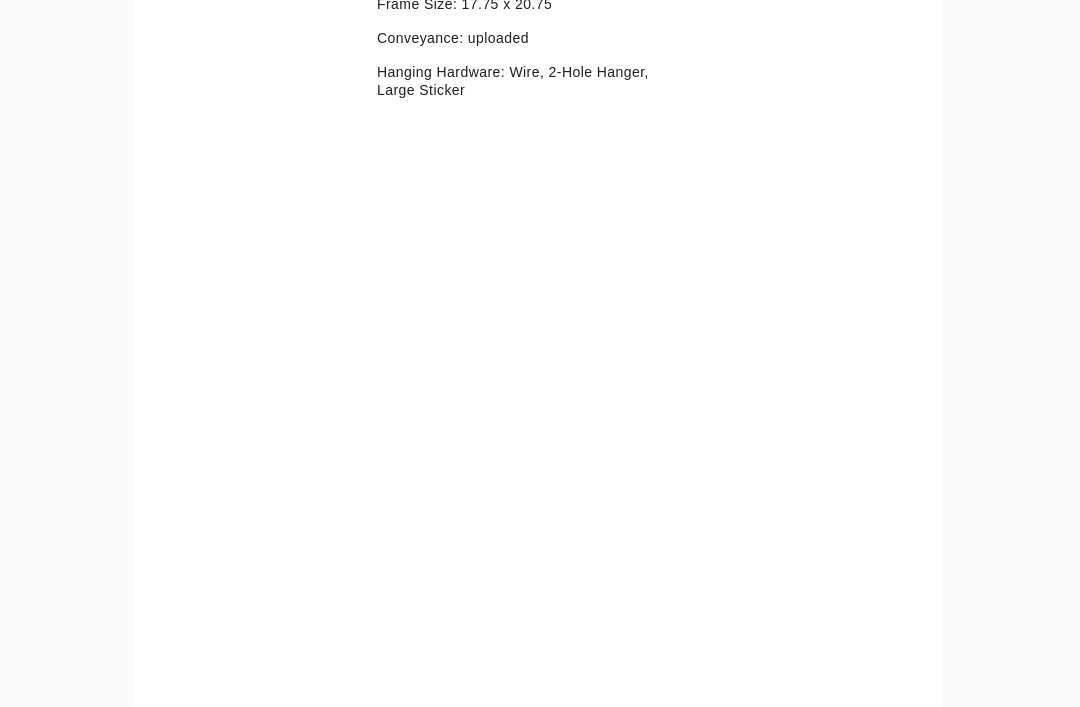 scroll, scrollTop: 706, scrollLeft: 0, axis: vertical 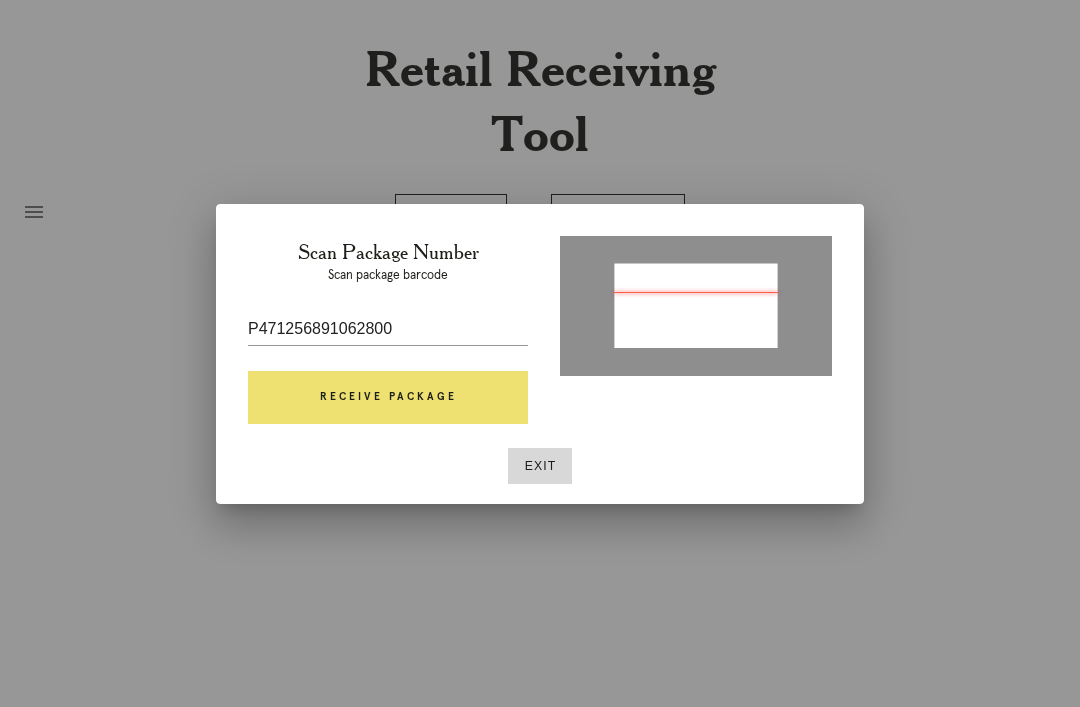 click on "Receive Package" at bounding box center [388, 398] 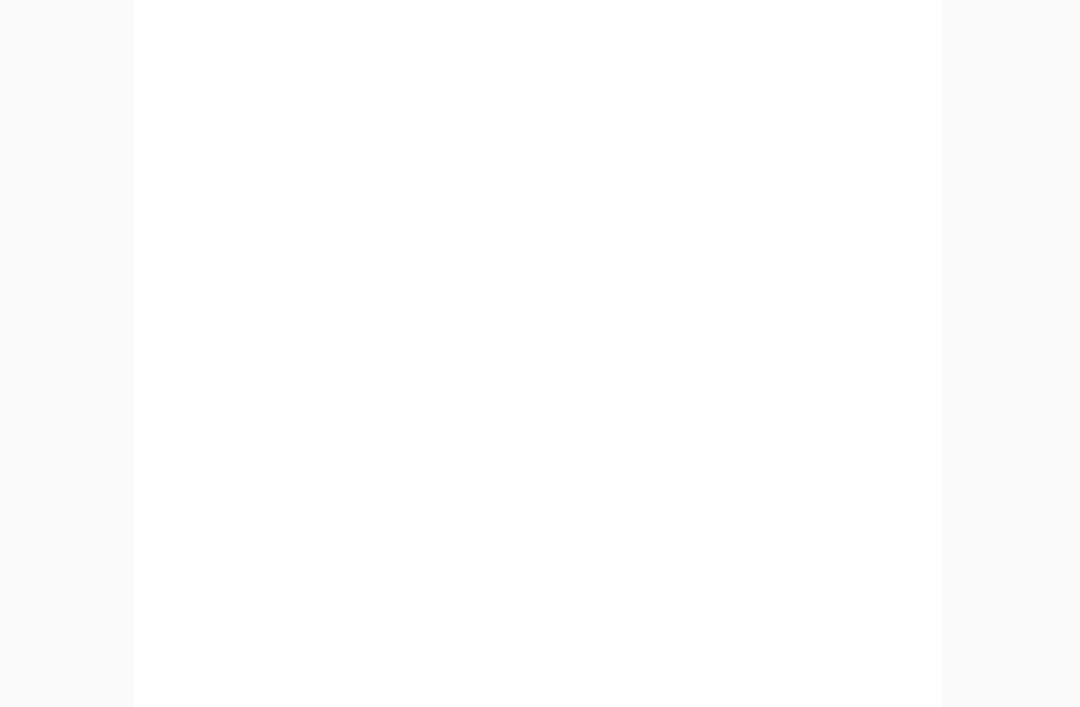scroll, scrollTop: 858, scrollLeft: 0, axis: vertical 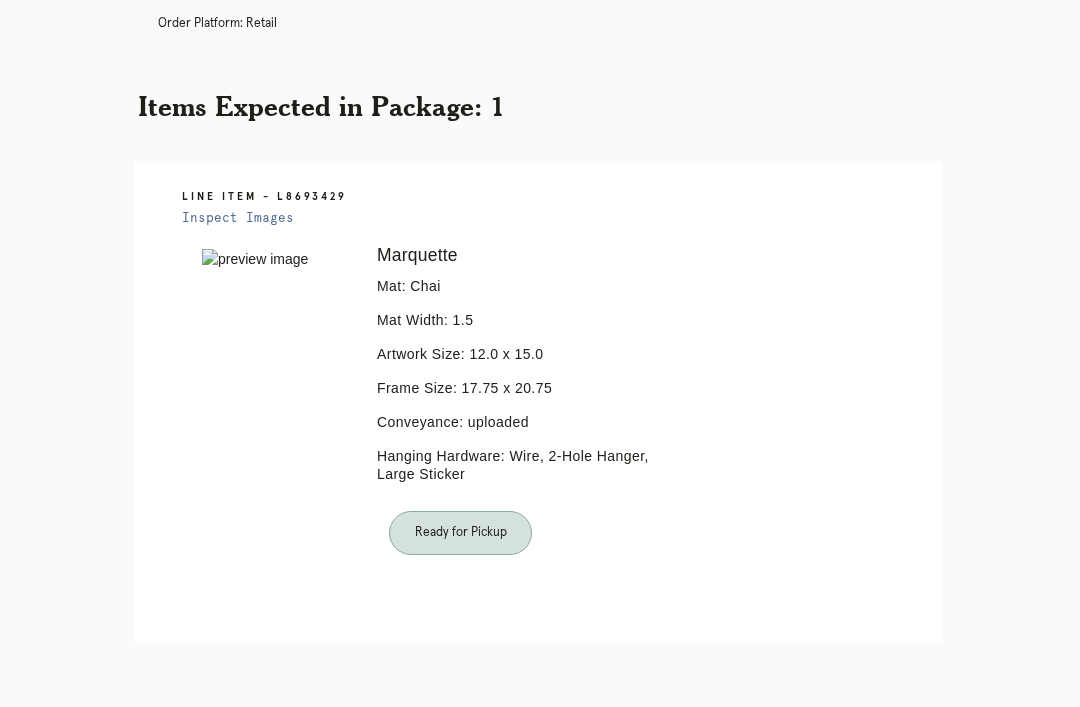 click on "Receiving" at bounding box center (618, 771) 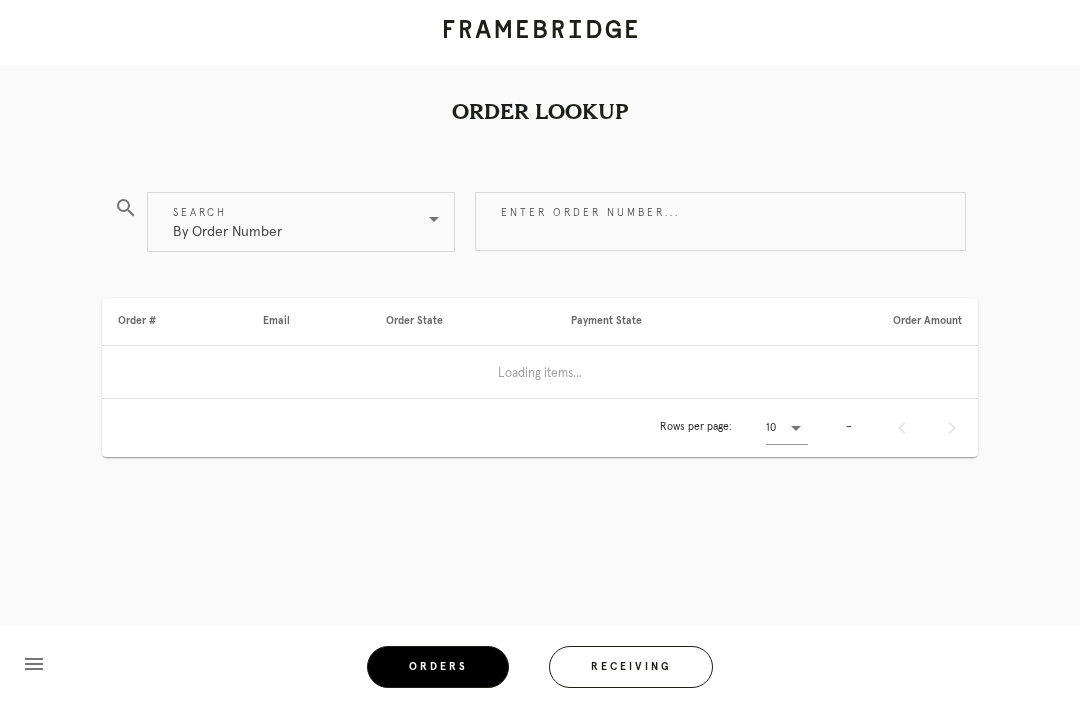 scroll, scrollTop: 0, scrollLeft: 0, axis: both 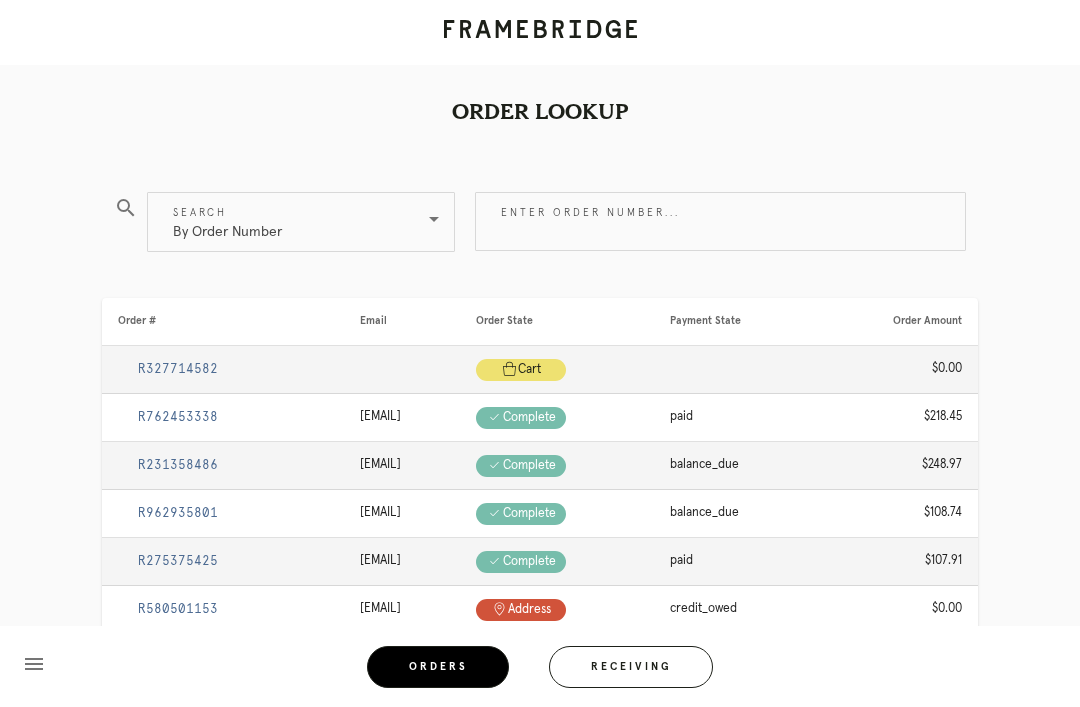 click on "Receiving" at bounding box center [631, 667] 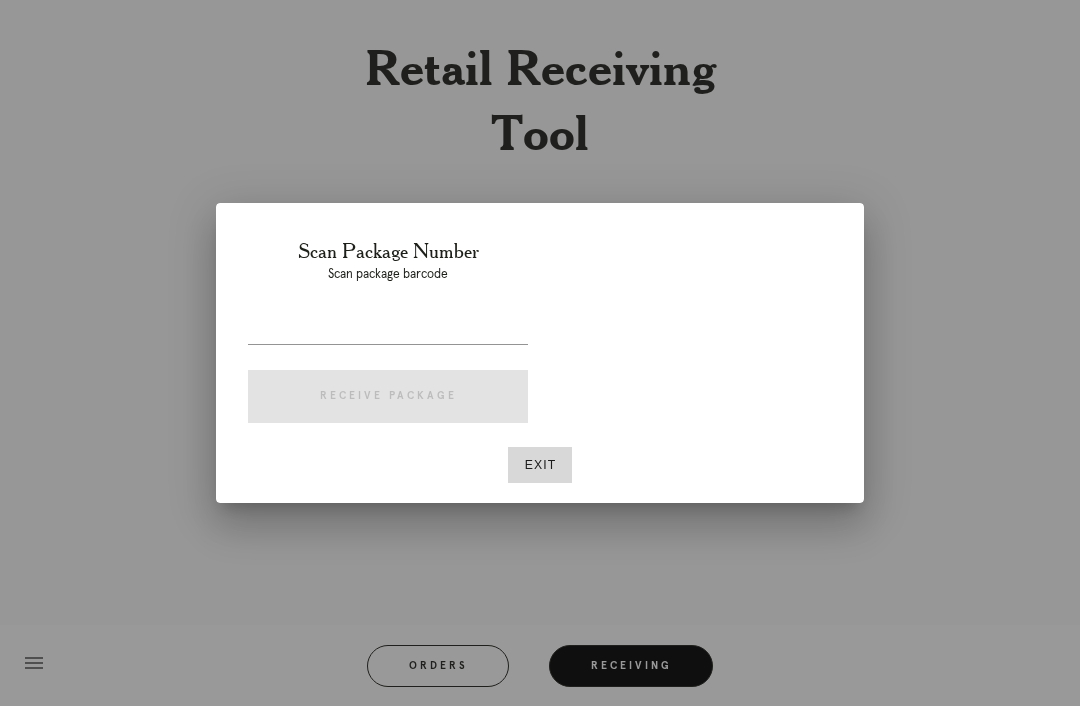 scroll, scrollTop: 64, scrollLeft: 0, axis: vertical 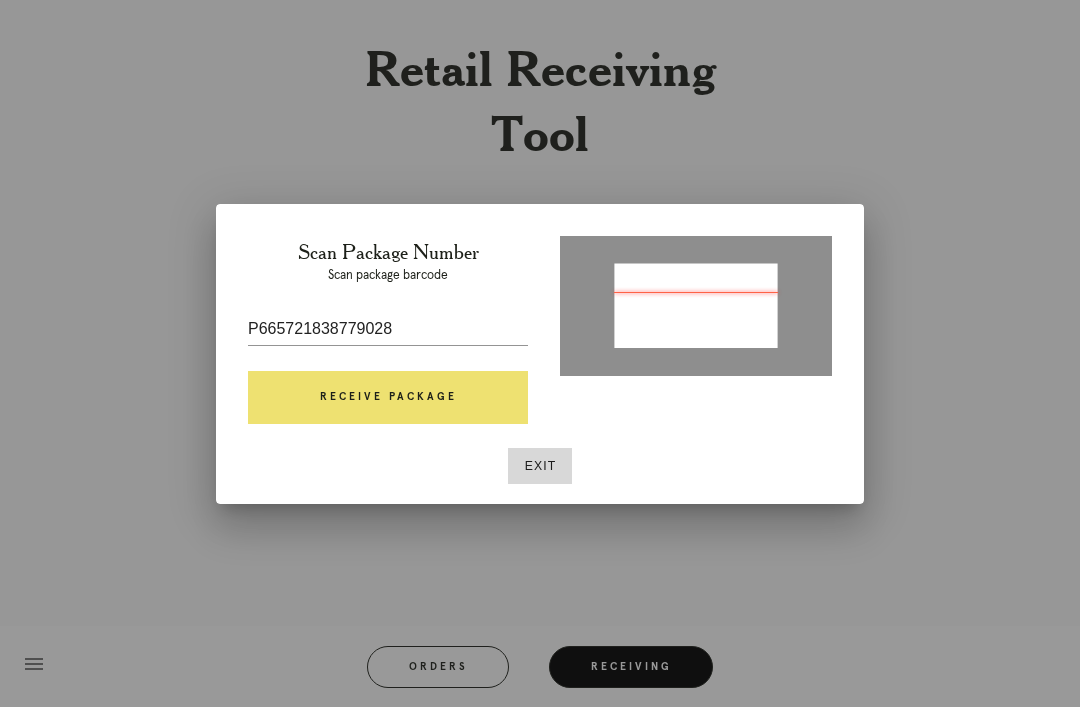 click on "Receive Package" at bounding box center [388, 398] 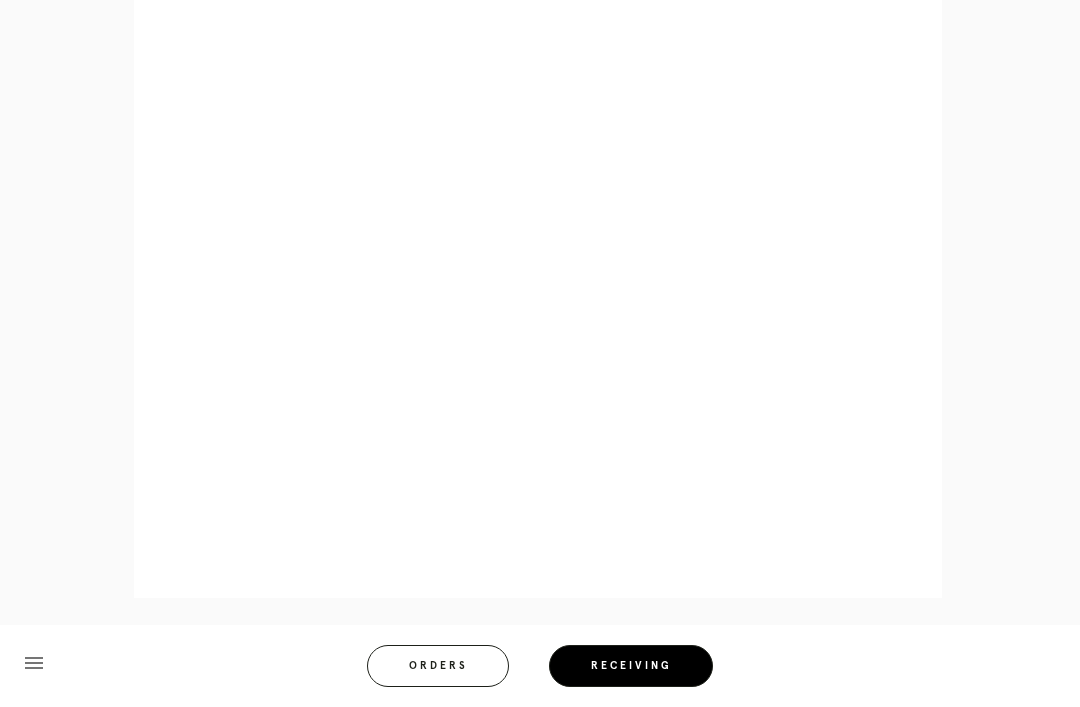 scroll, scrollTop: 1008, scrollLeft: 0, axis: vertical 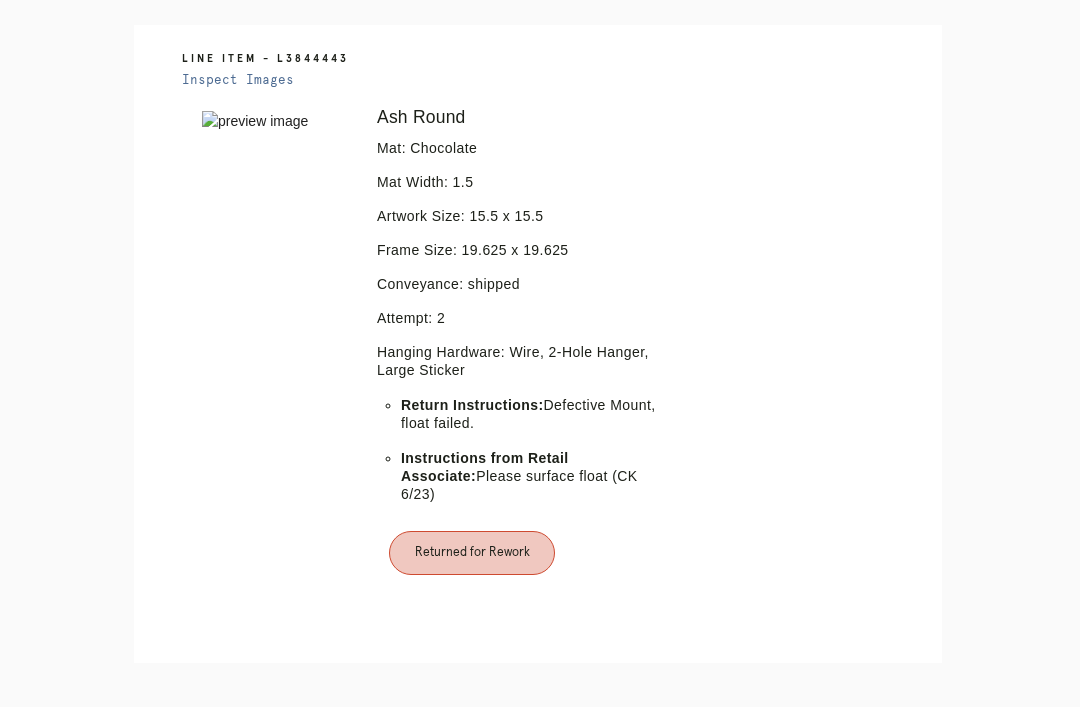 click on "Receiving" at bounding box center (618, 791) 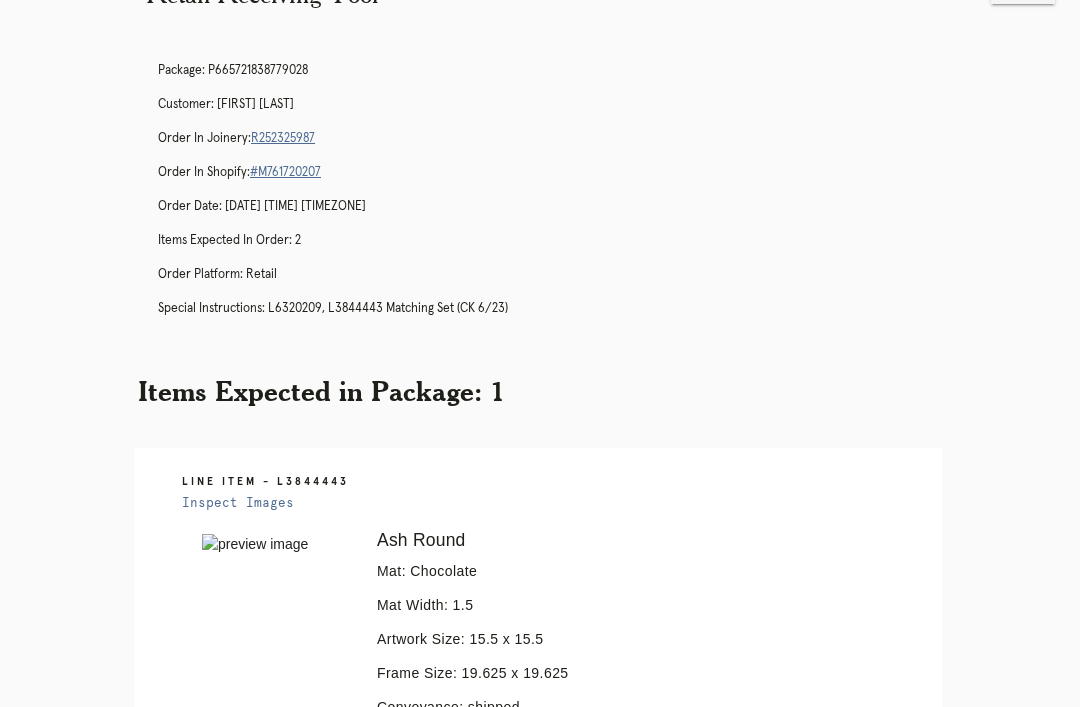 scroll, scrollTop: 70, scrollLeft: 0, axis: vertical 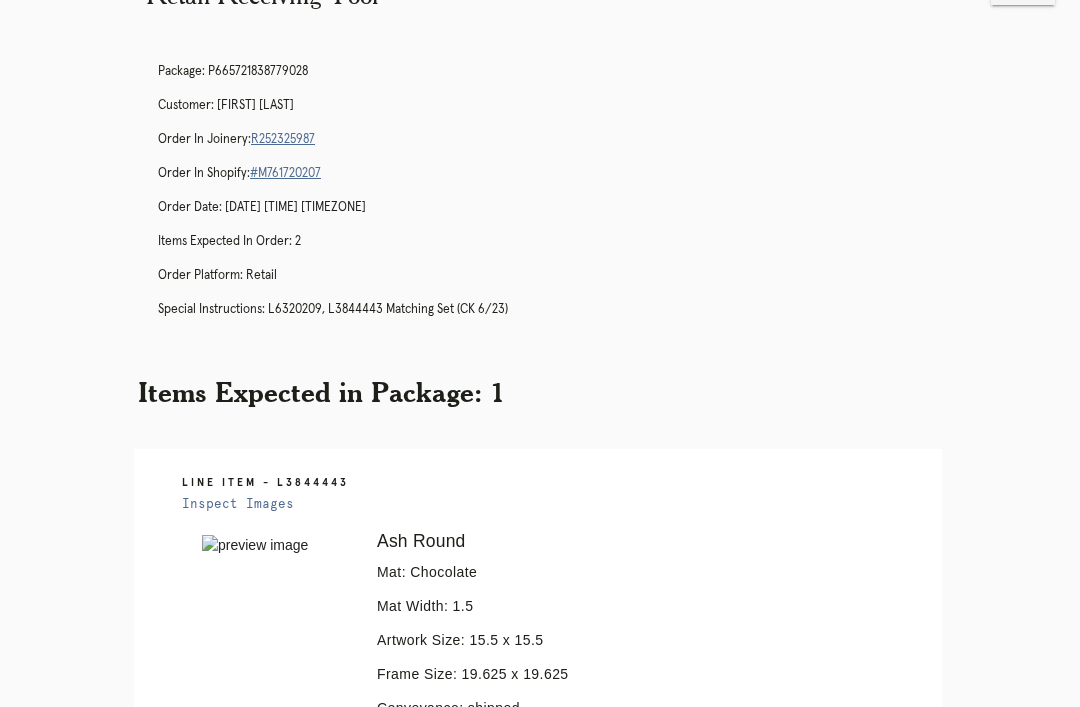 click on "R252325987" at bounding box center (283, 139) 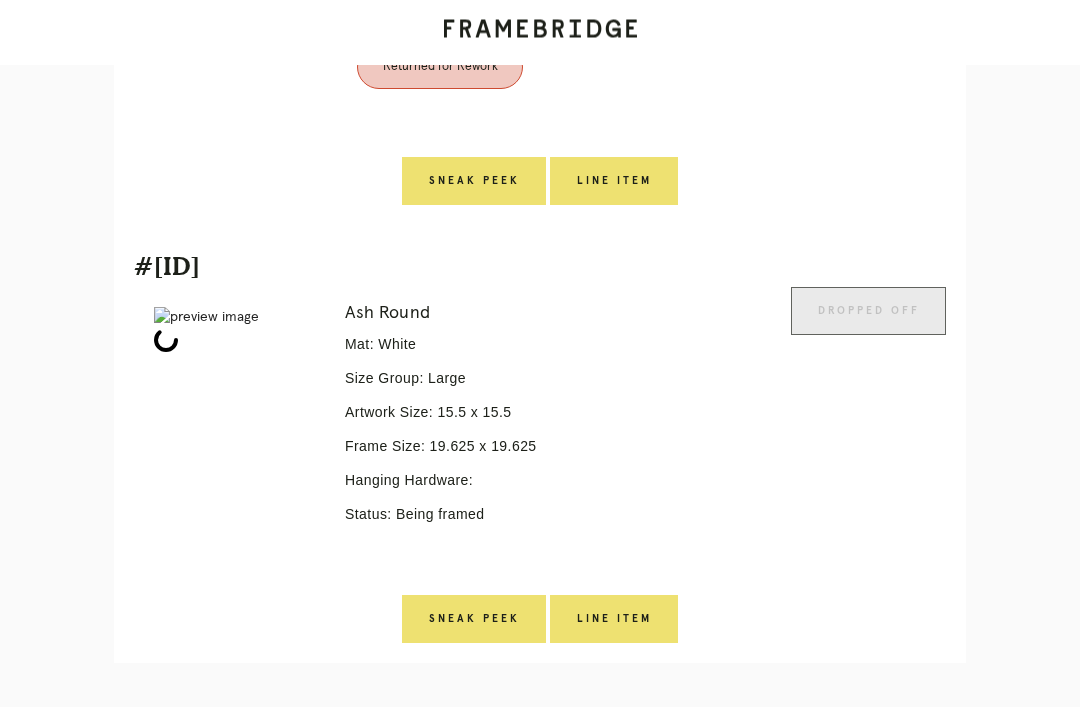 scroll, scrollTop: 886, scrollLeft: 0, axis: vertical 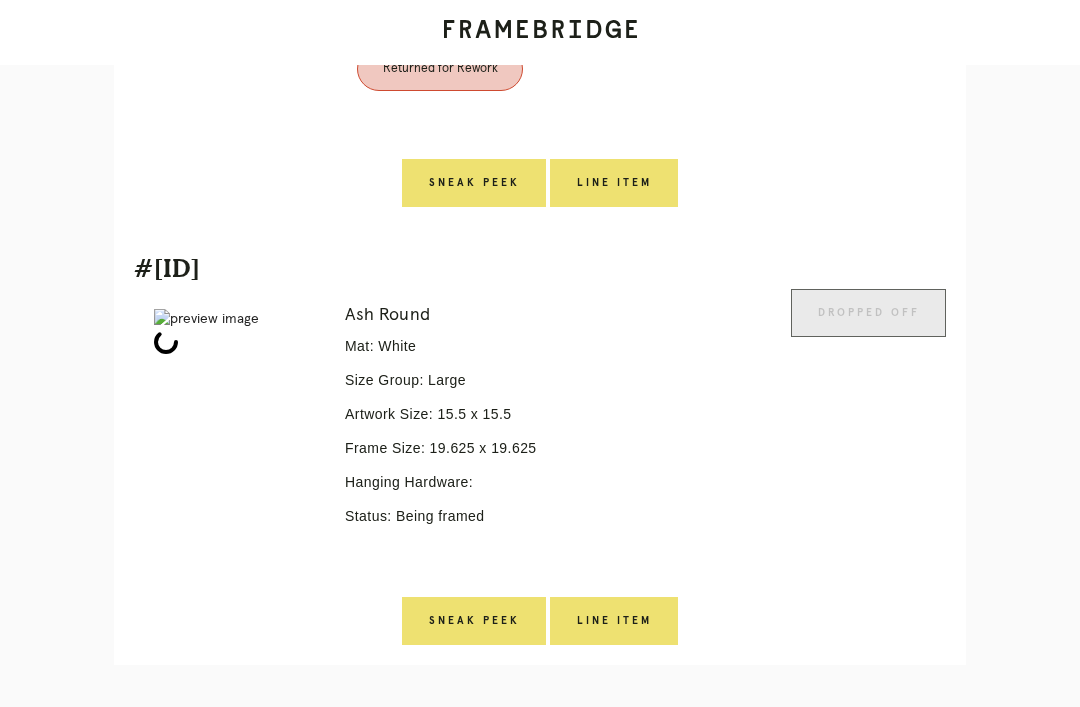 click on "Line Item" at bounding box center (474, 183) 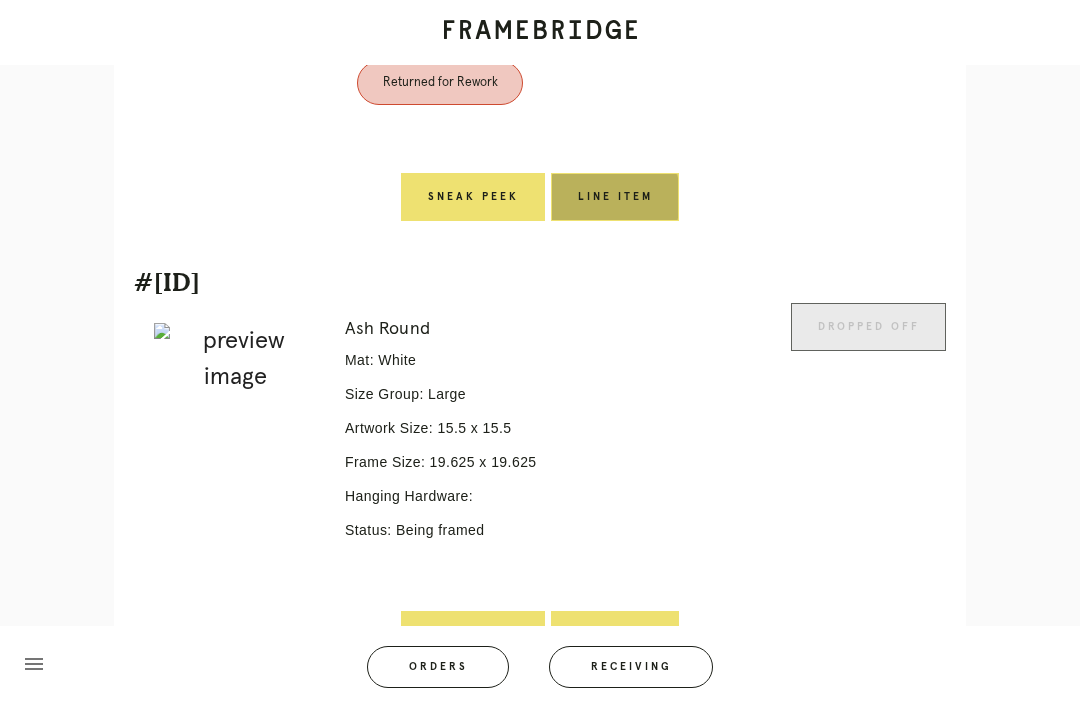 scroll, scrollTop: 0, scrollLeft: 0, axis: both 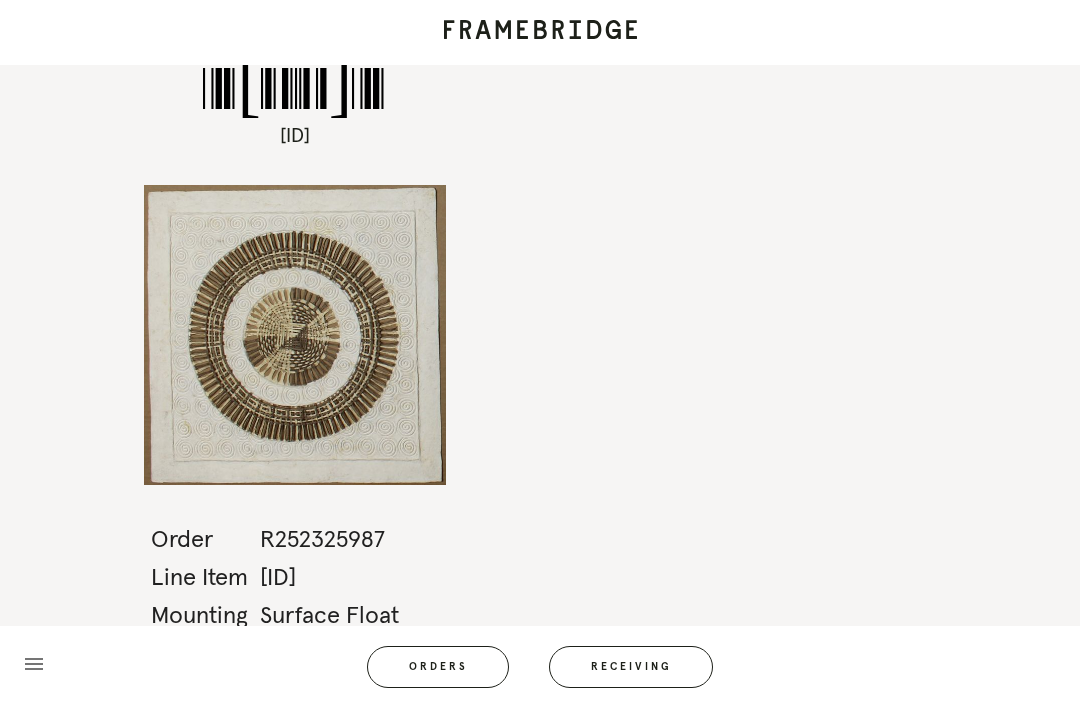 click on "*L3844443*
L3844443
Order   R252325987   Line Item   L3844443   Mounting   Surface Float   Size       menu
Orders
Receiving
Logged in as:   michael.mejia-beal@framebridge.com   Philadelphia
Logout" at bounding box center (540, 353) 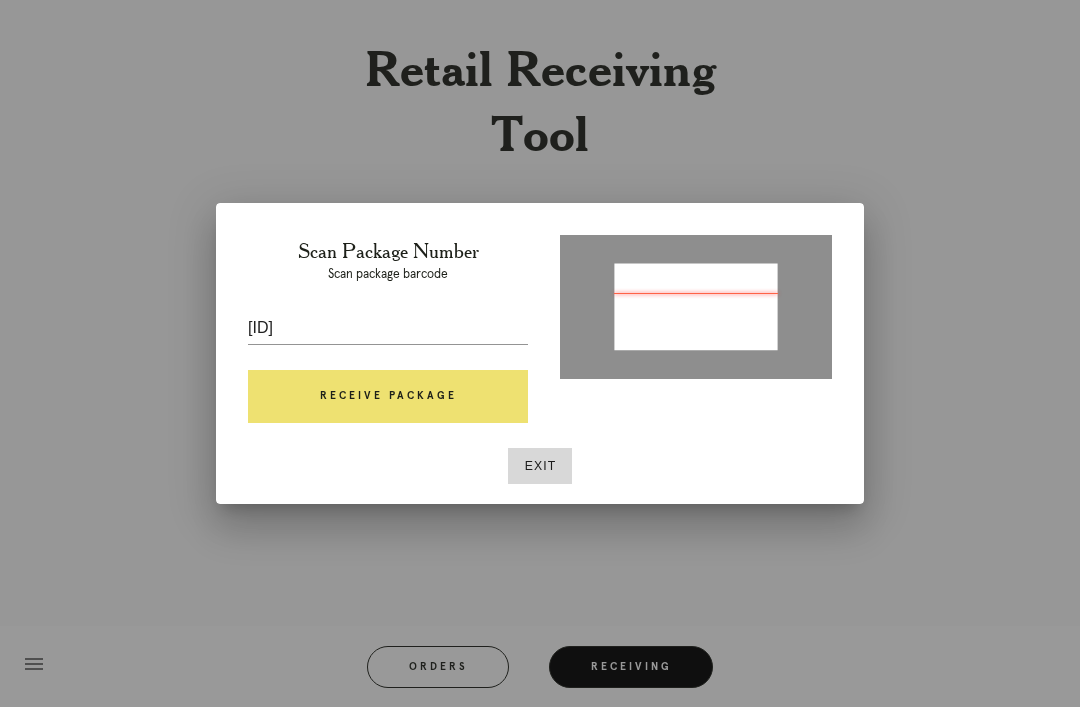 click on "Receive Package" at bounding box center (388, 397) 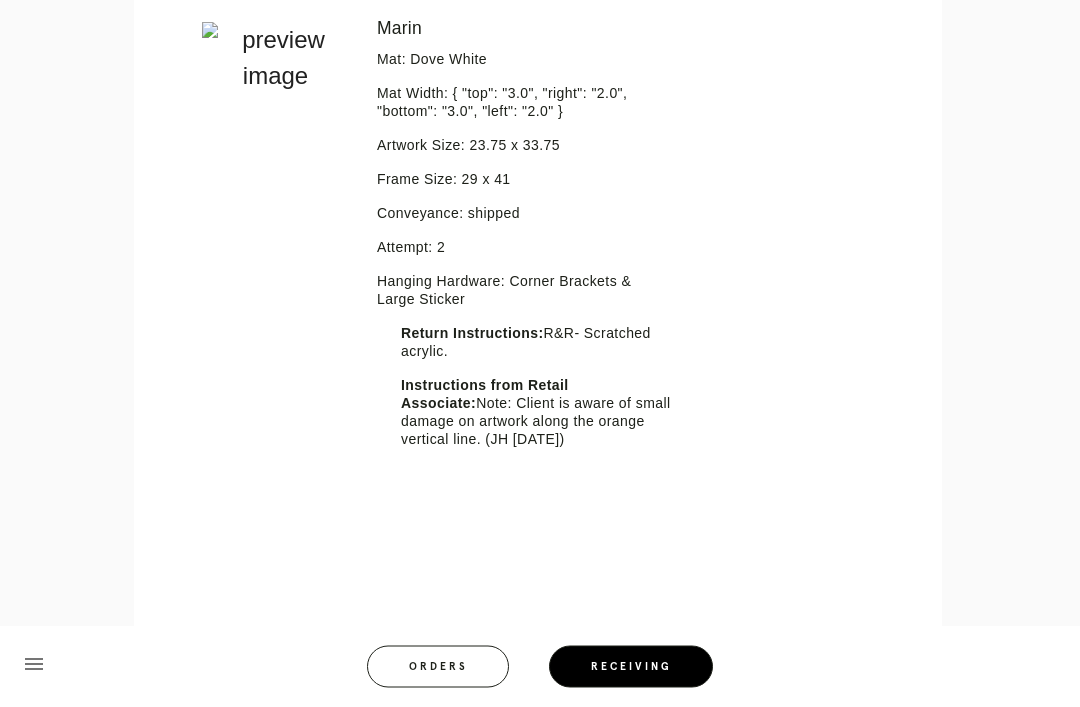 scroll, scrollTop: 598, scrollLeft: 0, axis: vertical 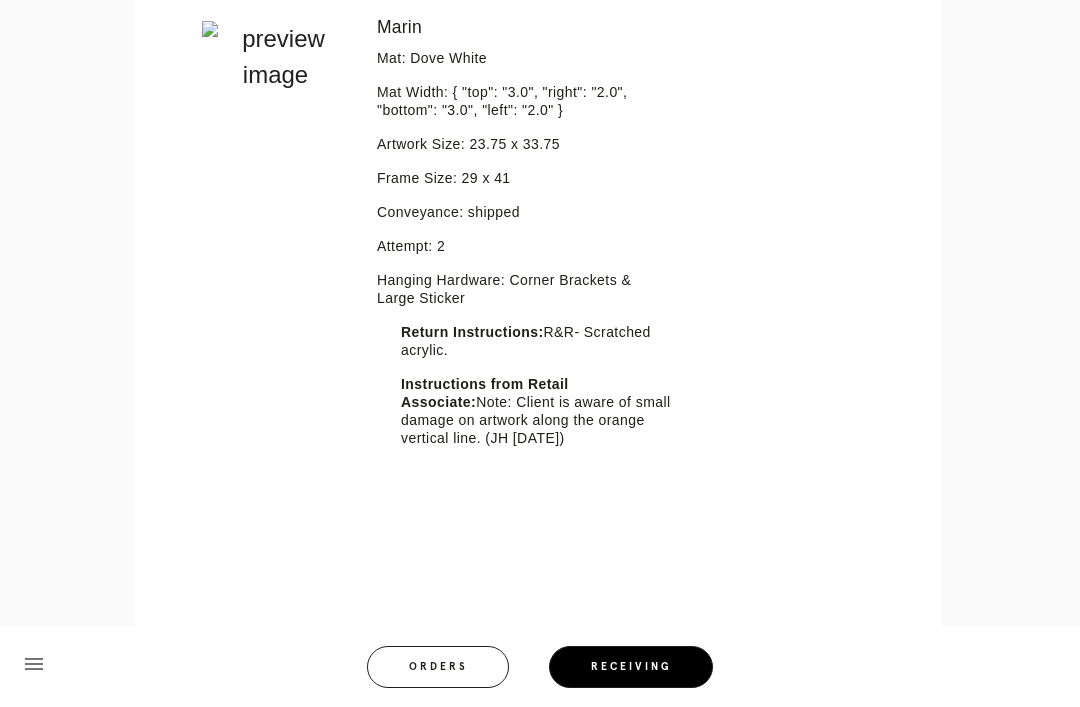 click on "menu
Orders
Receiving
Logged in as:   michael.mejia-beal@framebridge.com   Philadelphia
Logout" at bounding box center [540, 673] 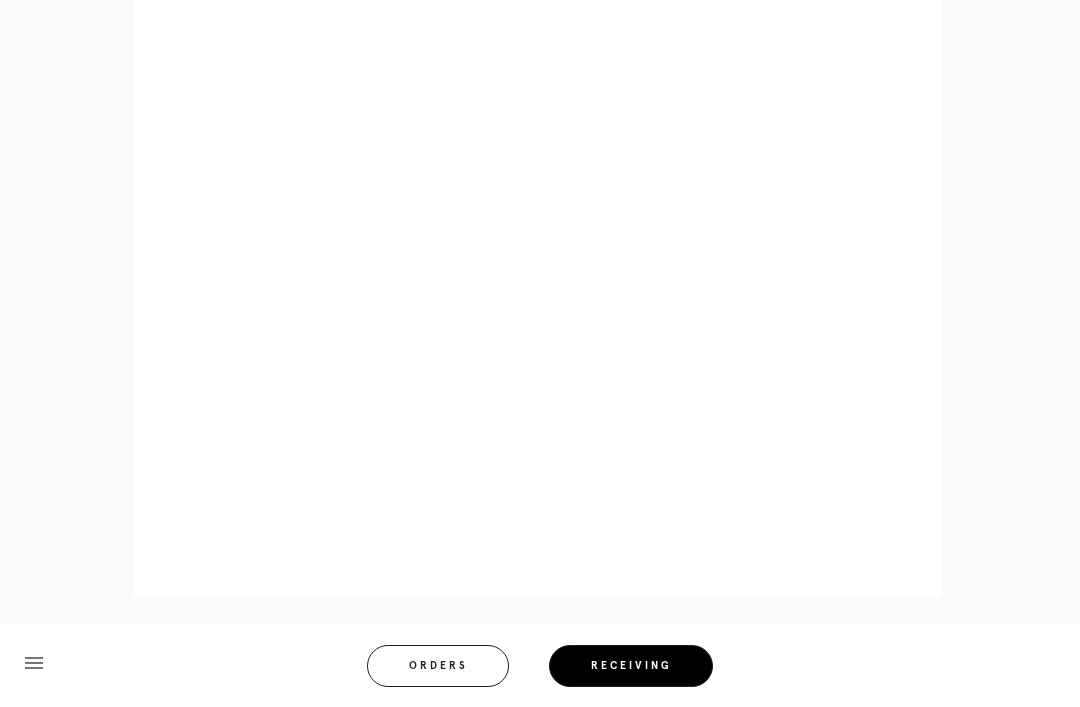 scroll, scrollTop: 1144, scrollLeft: 0, axis: vertical 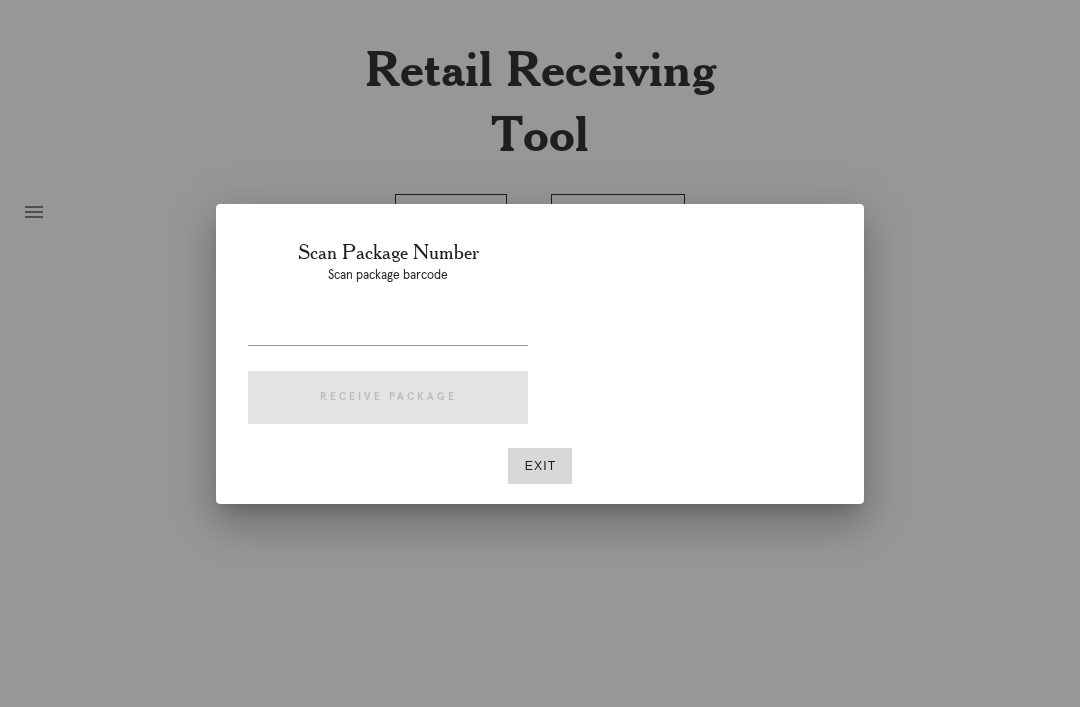 click on "Exit" at bounding box center (540, 466) 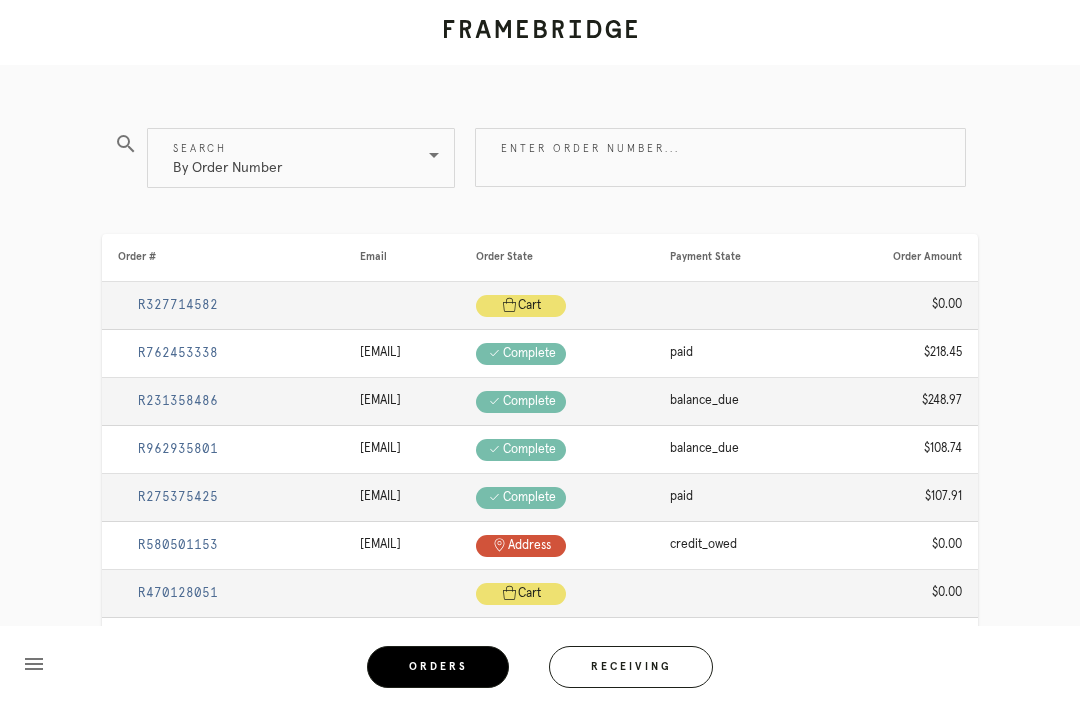 click on "Receiving" at bounding box center (631, 667) 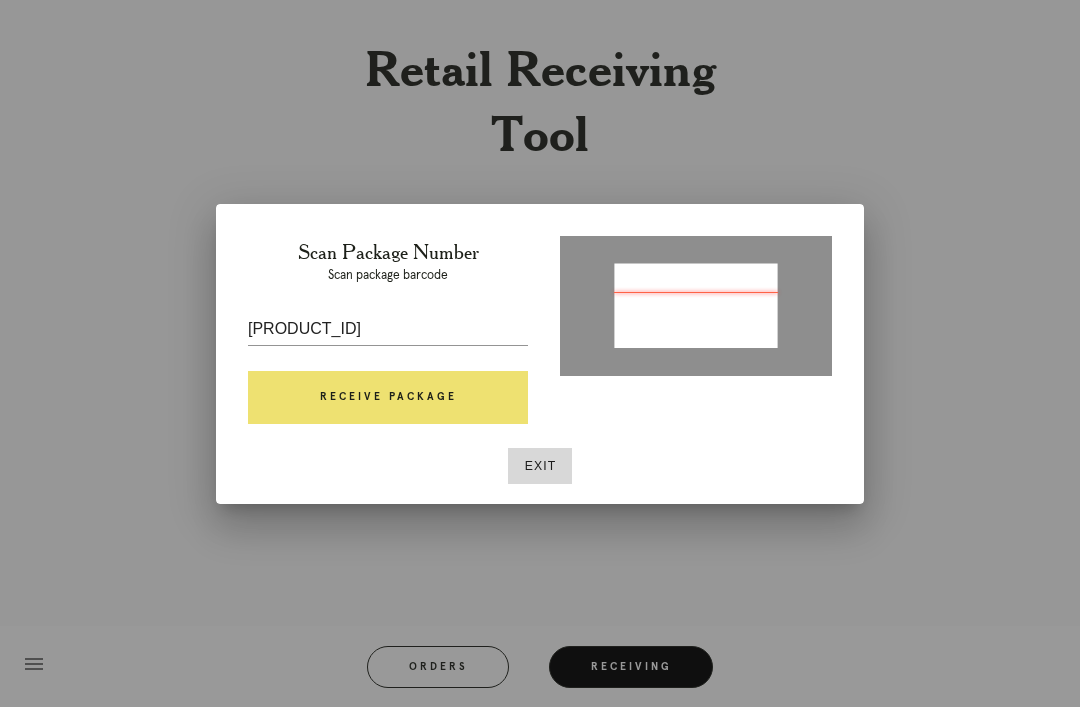 click on "Receive Package" at bounding box center [388, 398] 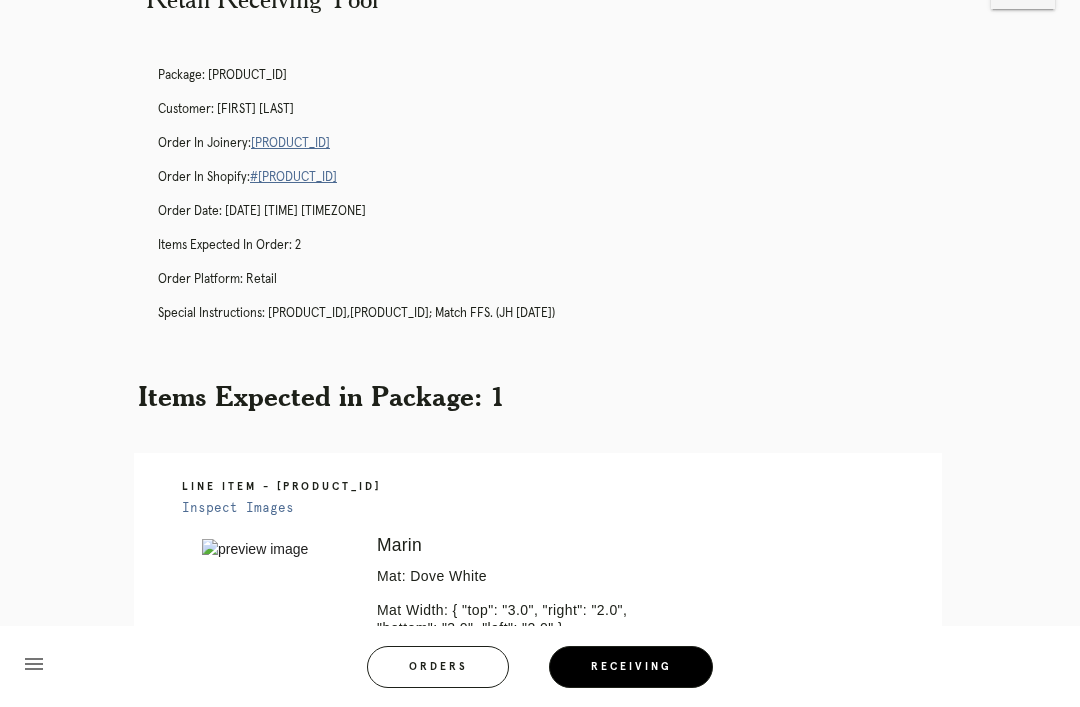 scroll, scrollTop: 63, scrollLeft: 0, axis: vertical 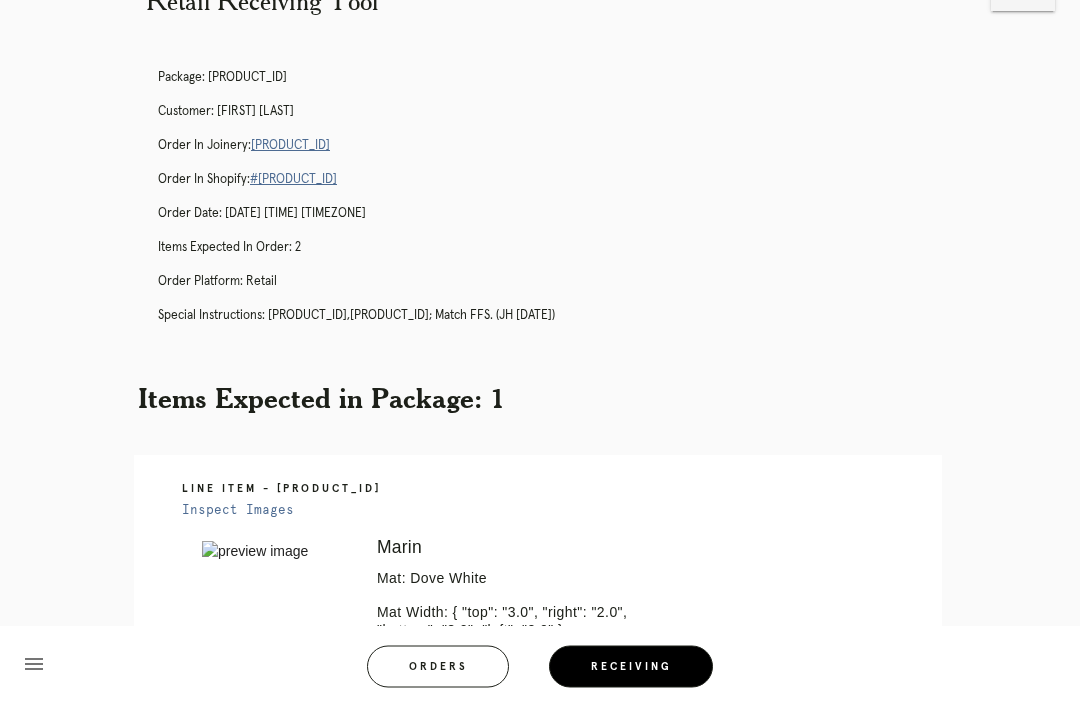 click on "[PRODUCT_ID]" at bounding box center (290, 146) 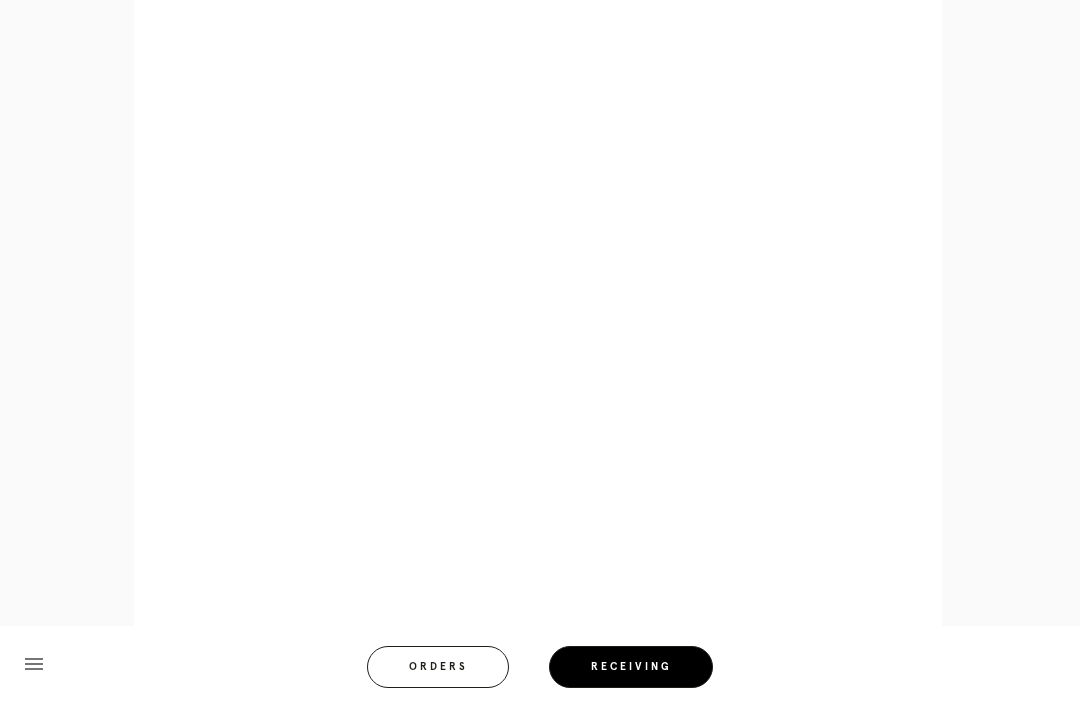 scroll, scrollTop: 1066, scrollLeft: 0, axis: vertical 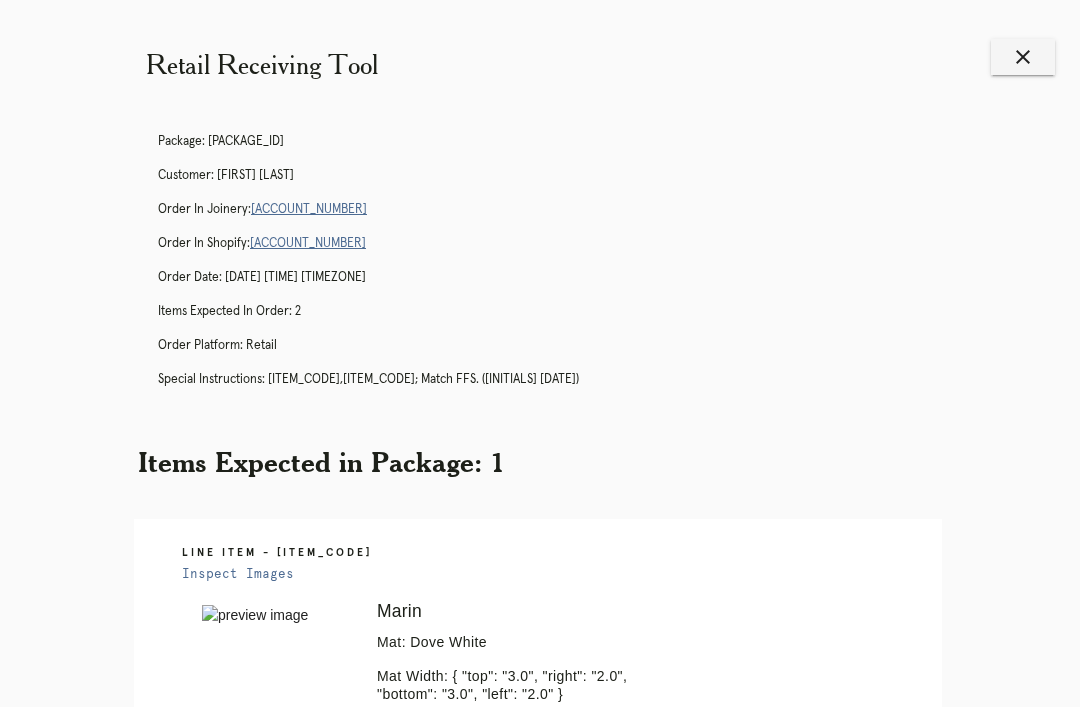 click on "R285432206" at bounding box center (309, 209) 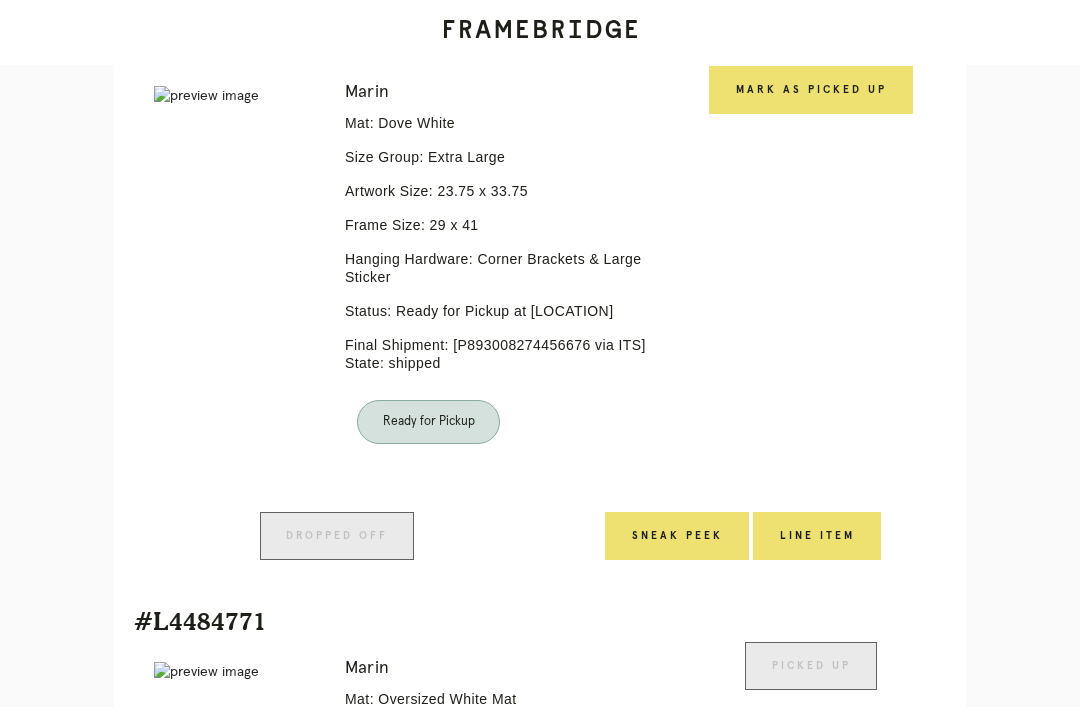 scroll, scrollTop: 570, scrollLeft: 0, axis: vertical 